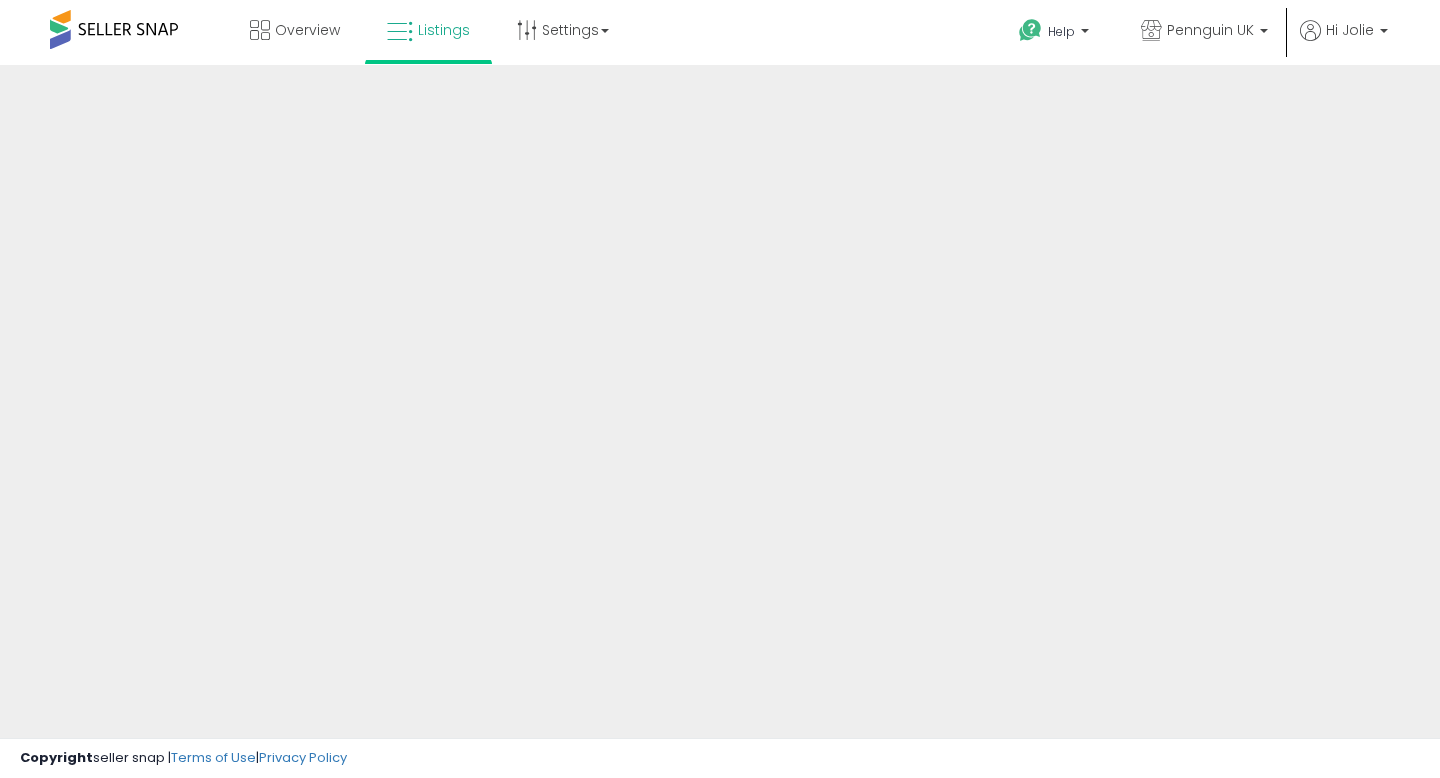 scroll, scrollTop: 0, scrollLeft: 0, axis: both 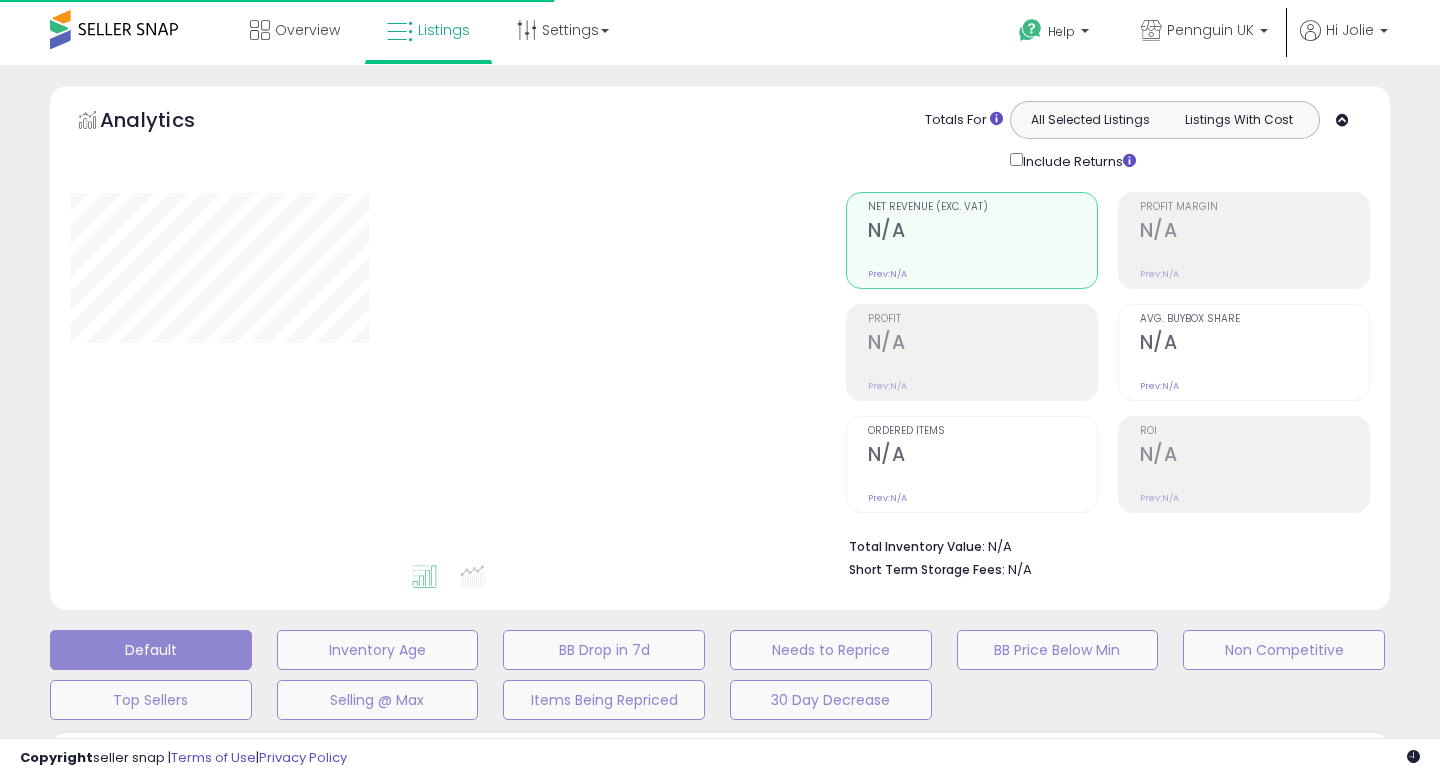 type on "*********" 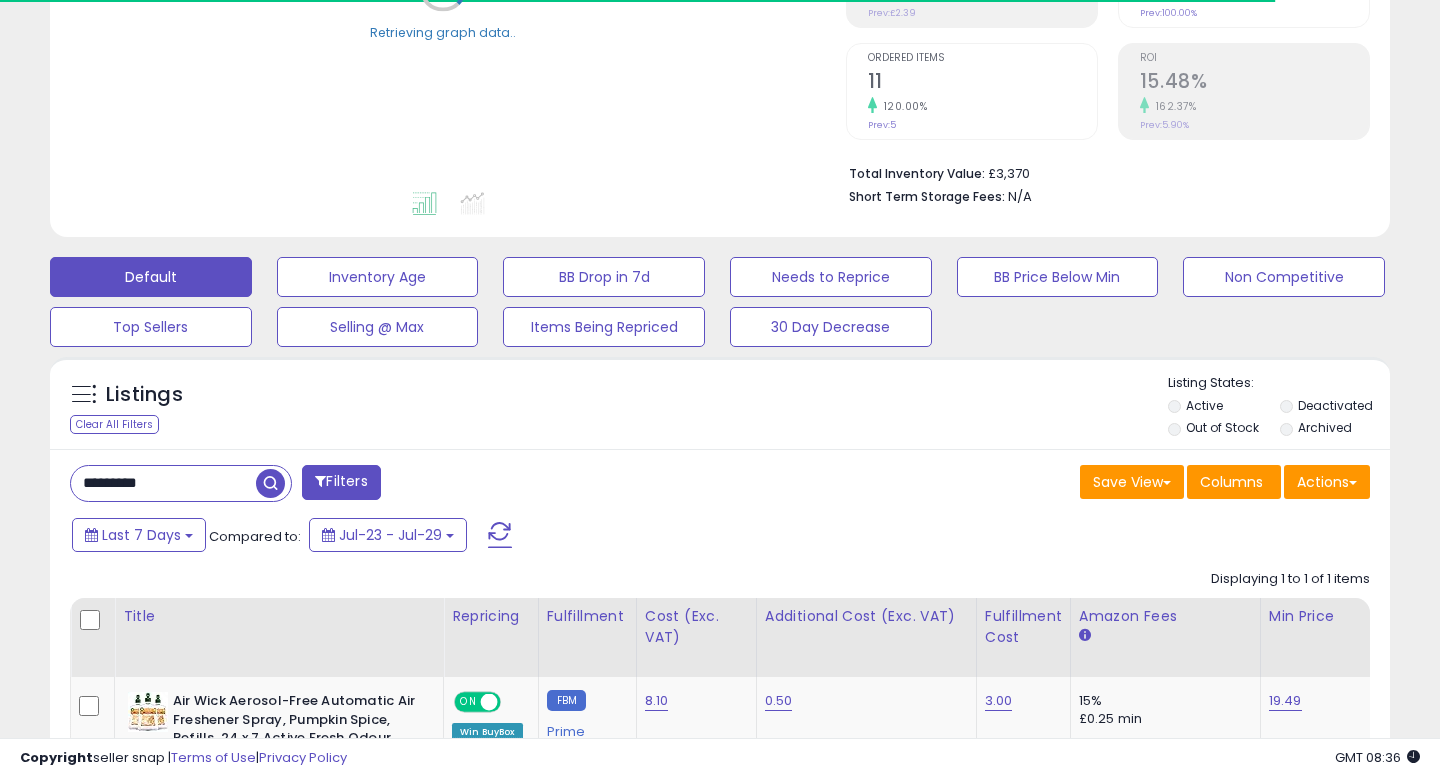 scroll, scrollTop: 402, scrollLeft: 0, axis: vertical 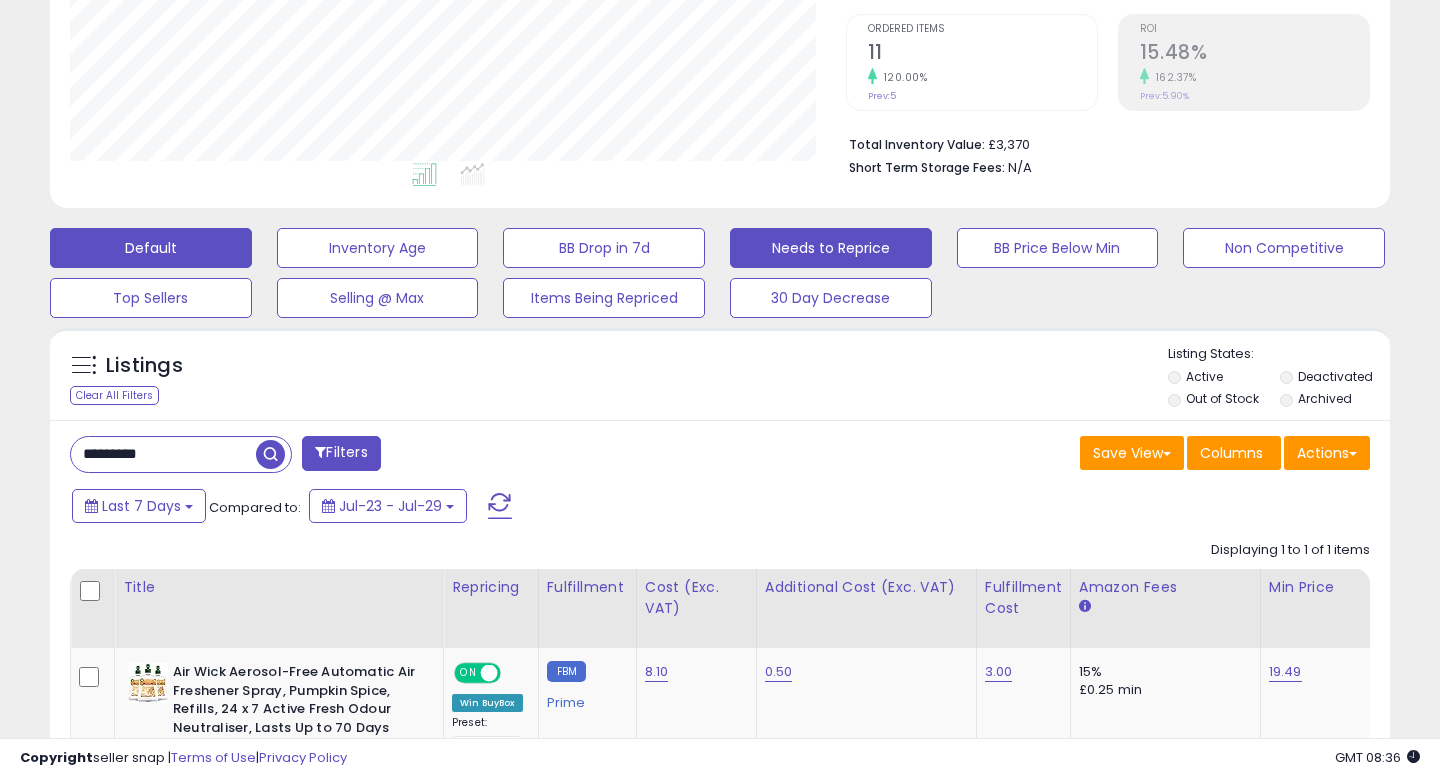click on "Needs to Reprice" at bounding box center [378, 248] 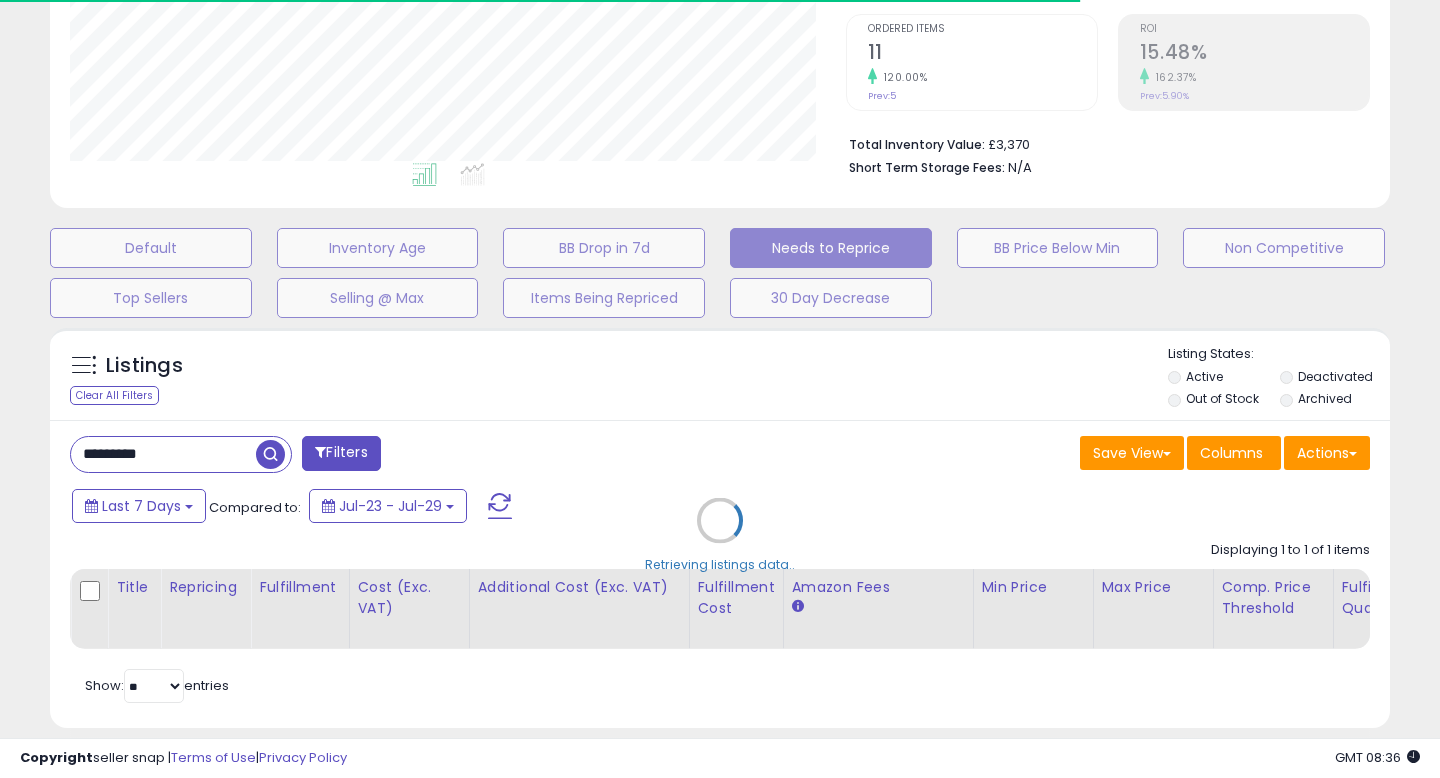 type 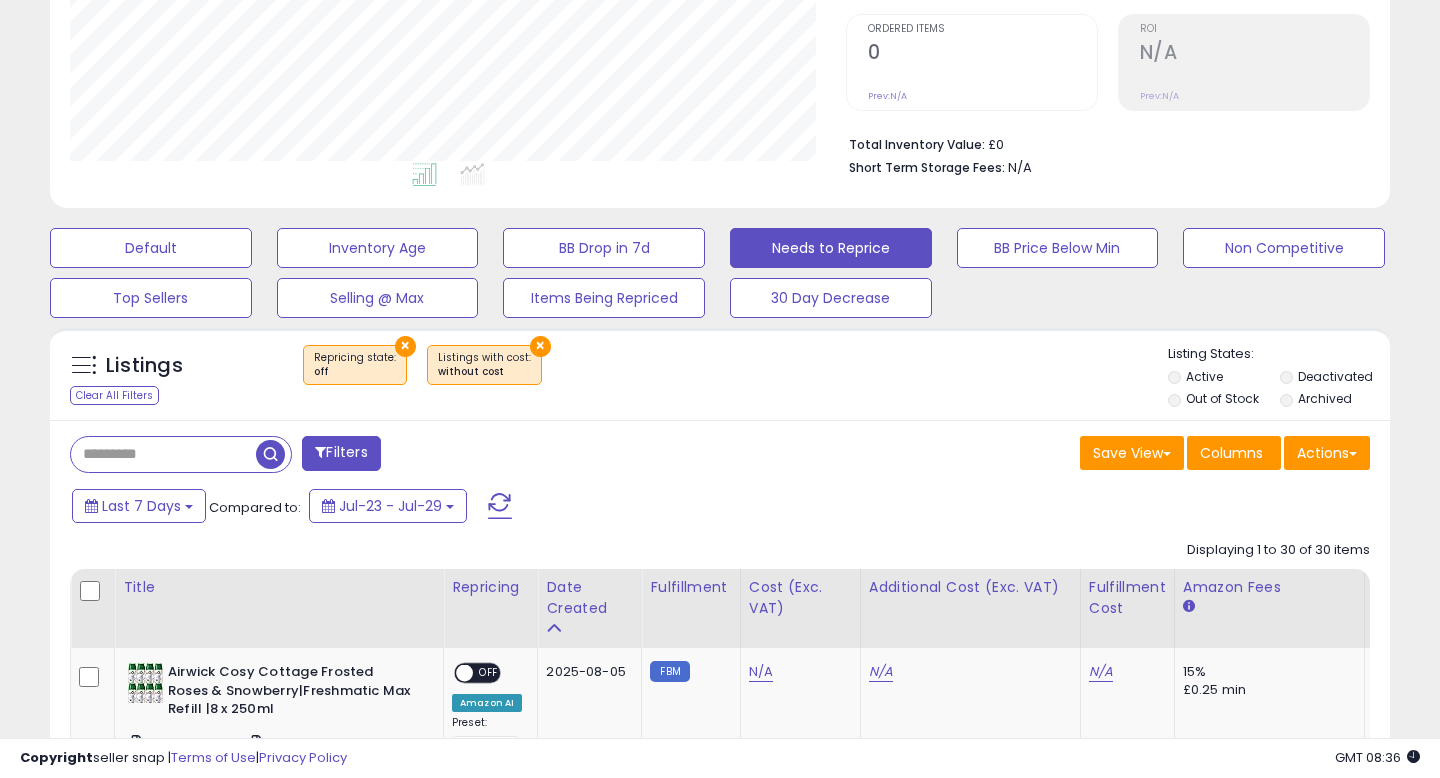 scroll, scrollTop: 999590, scrollLeft: 999224, axis: both 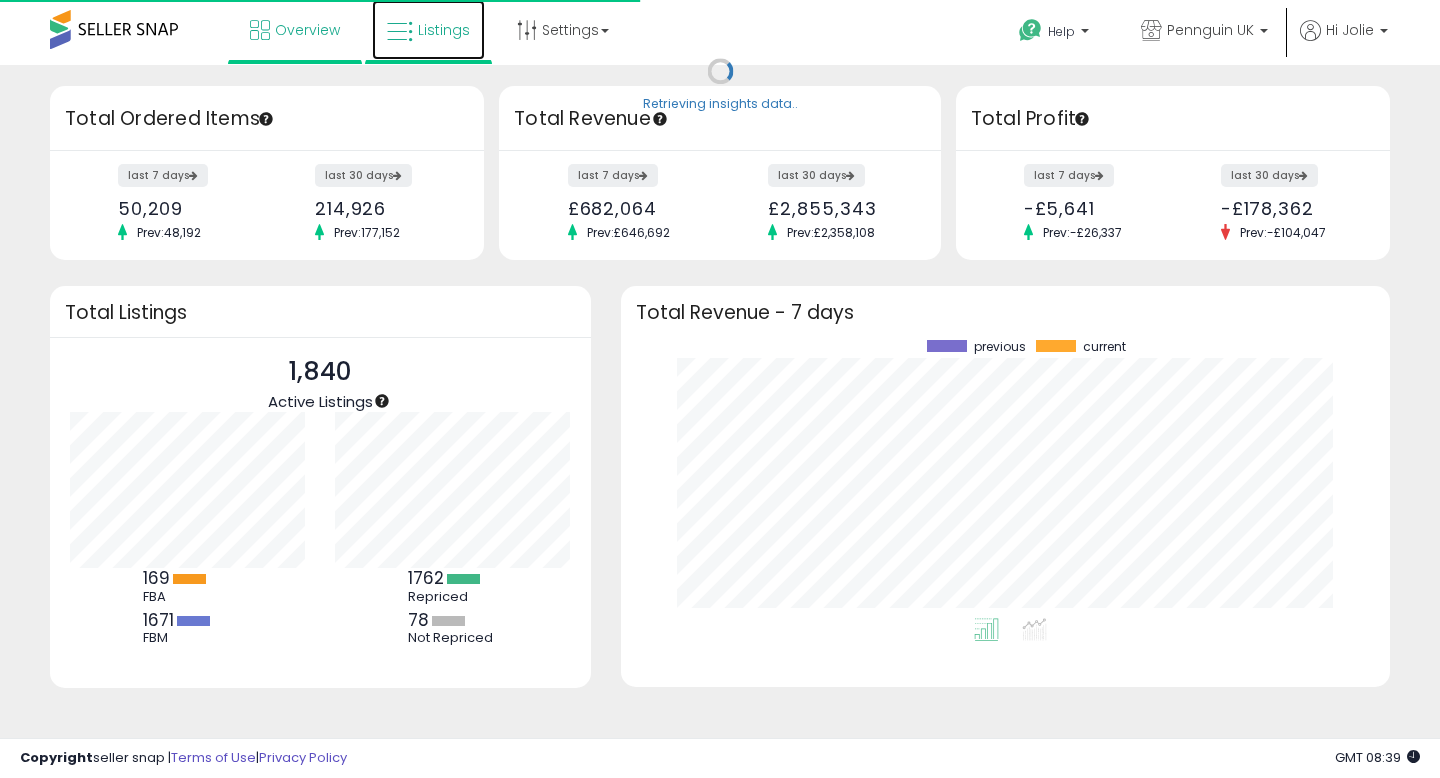 click on "Listings" at bounding box center [428, 30] 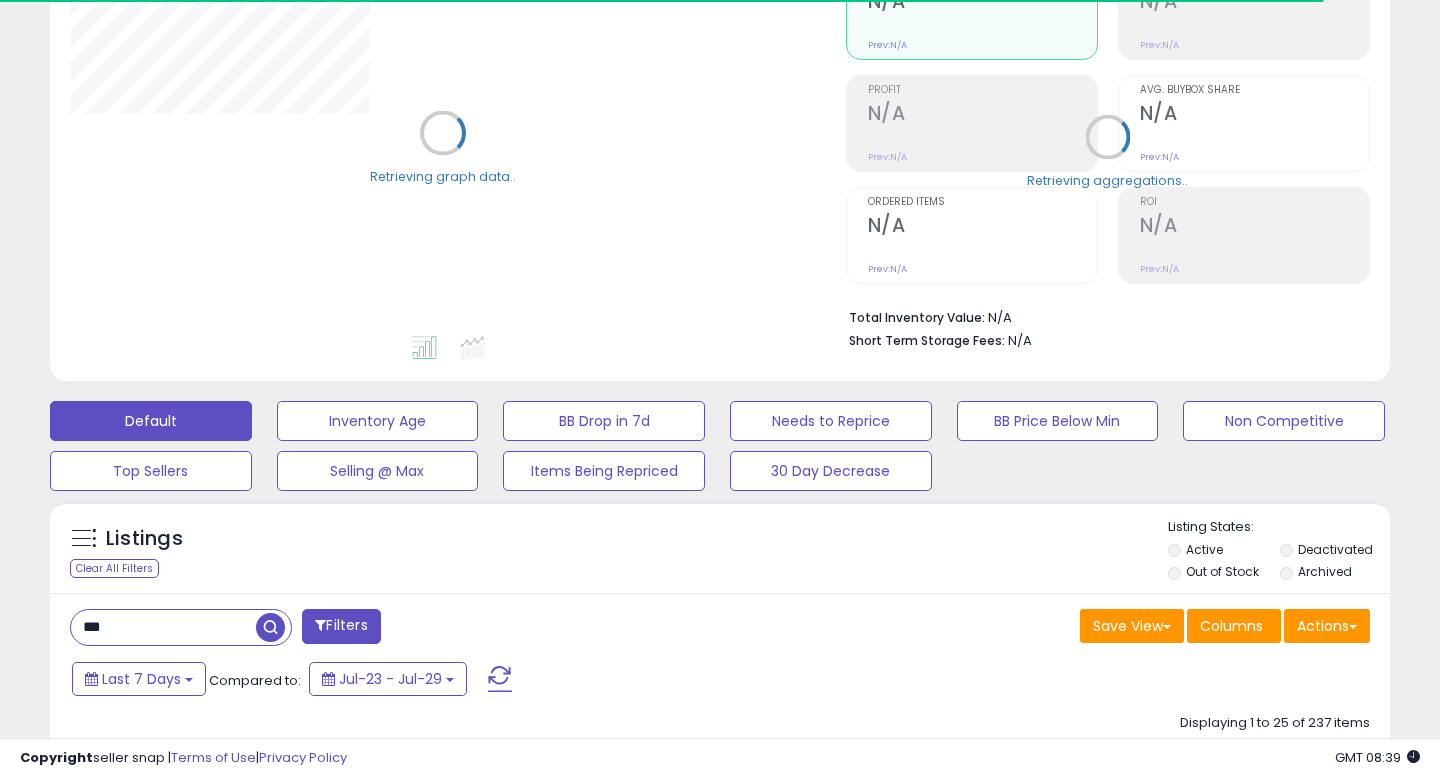 scroll, scrollTop: 274, scrollLeft: 0, axis: vertical 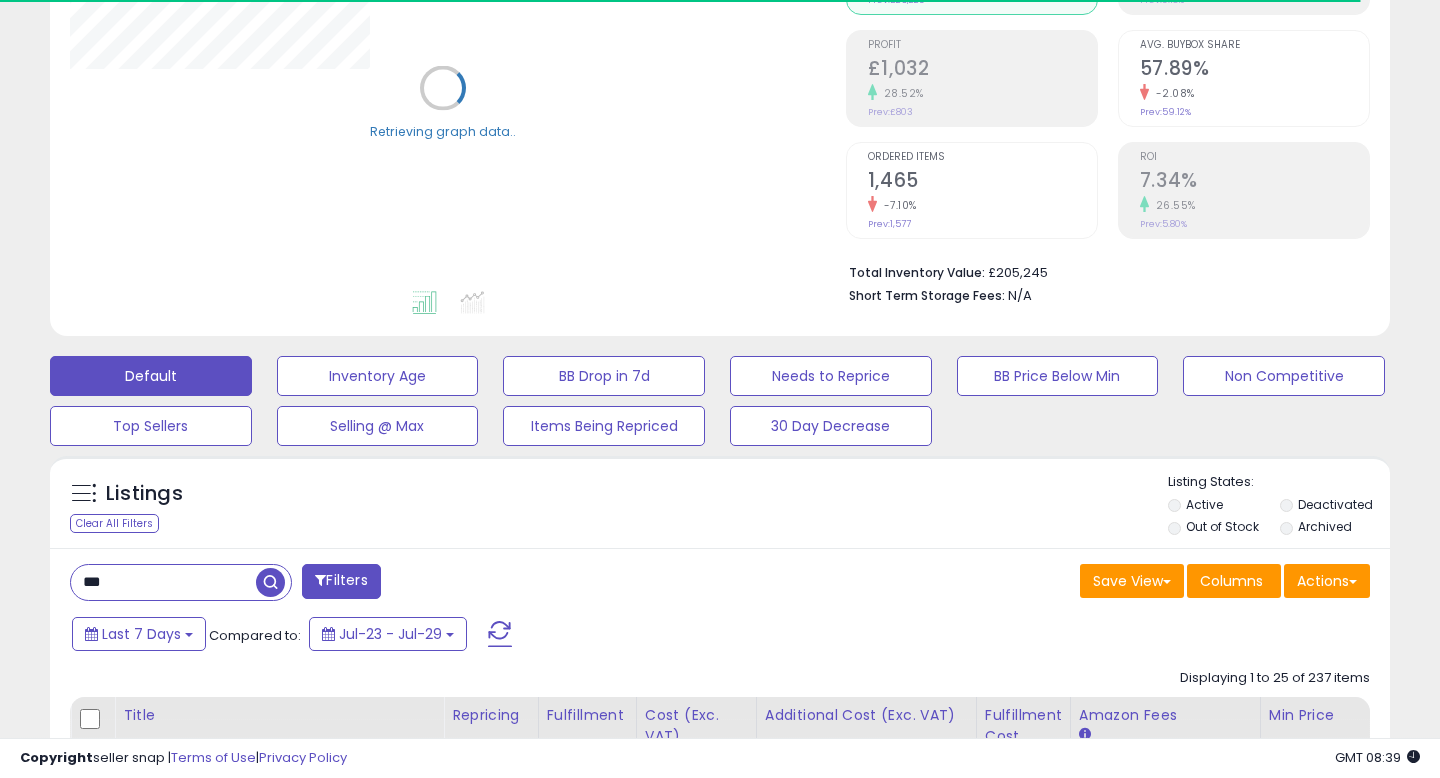 click on "***" at bounding box center (163, 582) 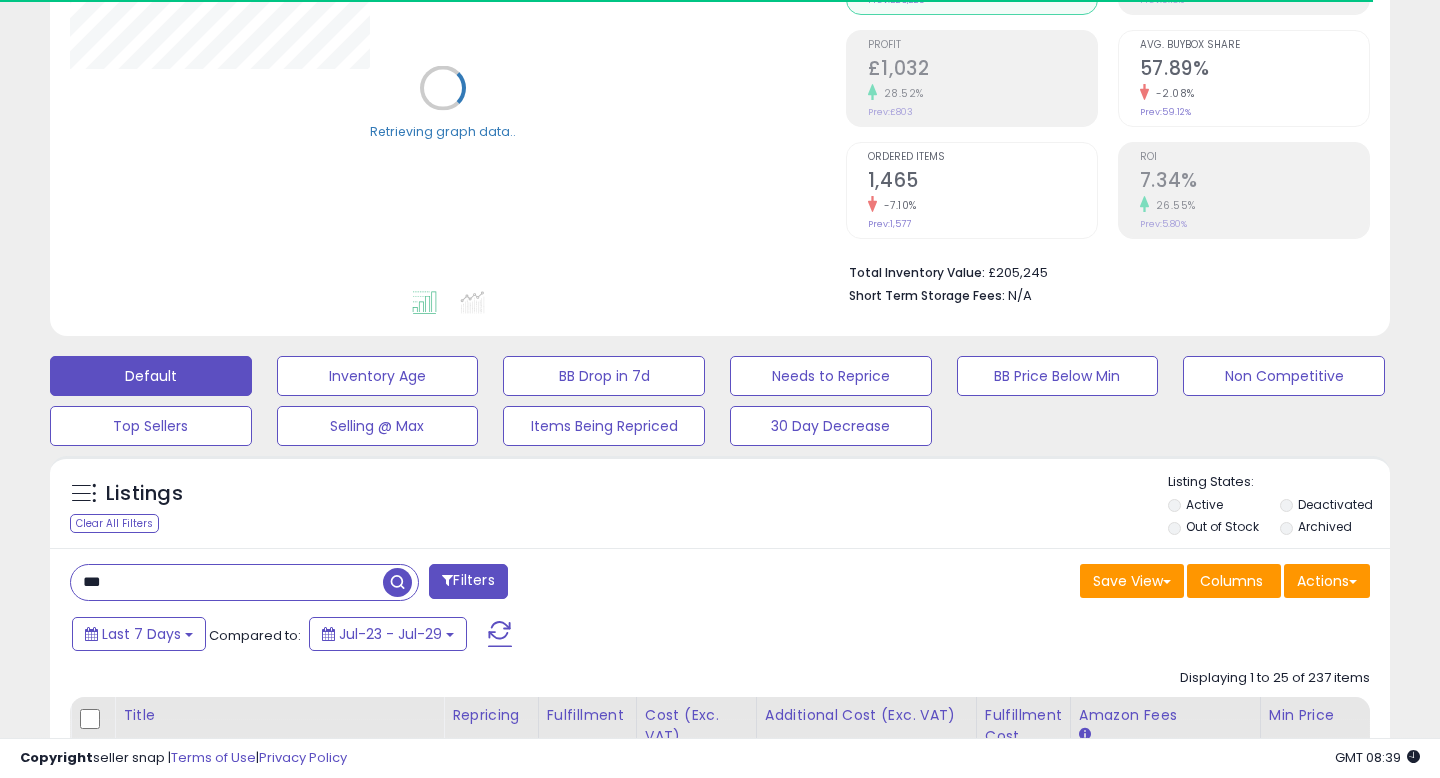 click on "***" at bounding box center (227, 582) 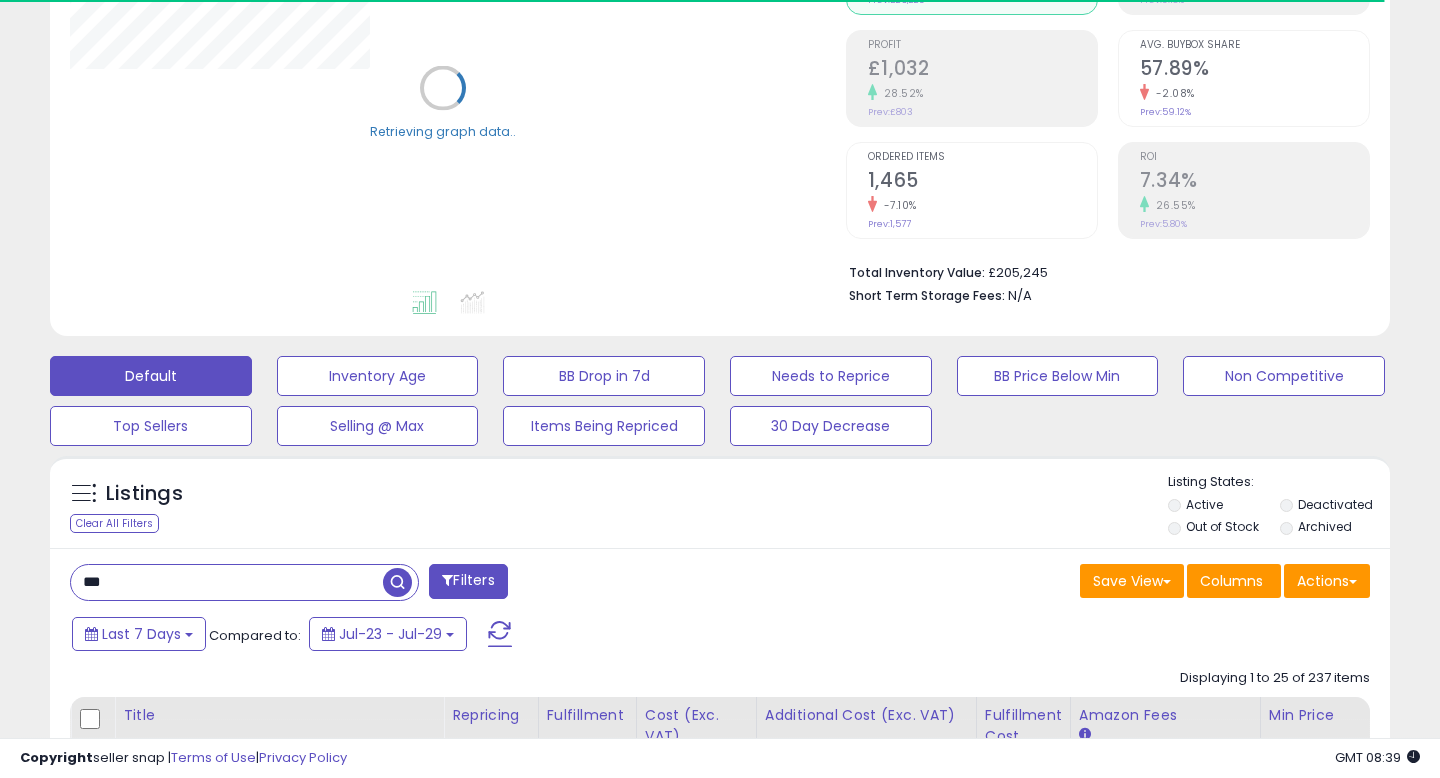 click on "***" at bounding box center (227, 582) 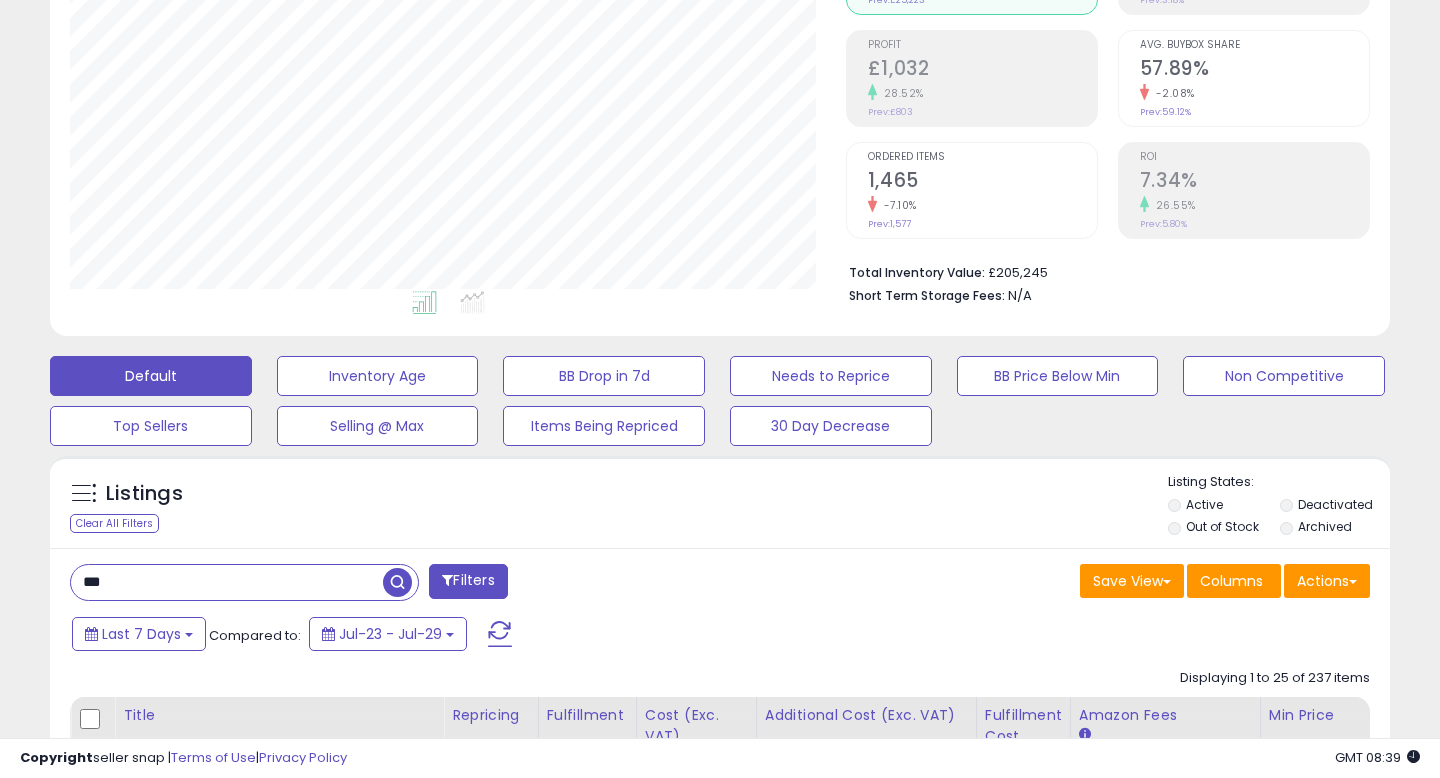 paste on "*********" 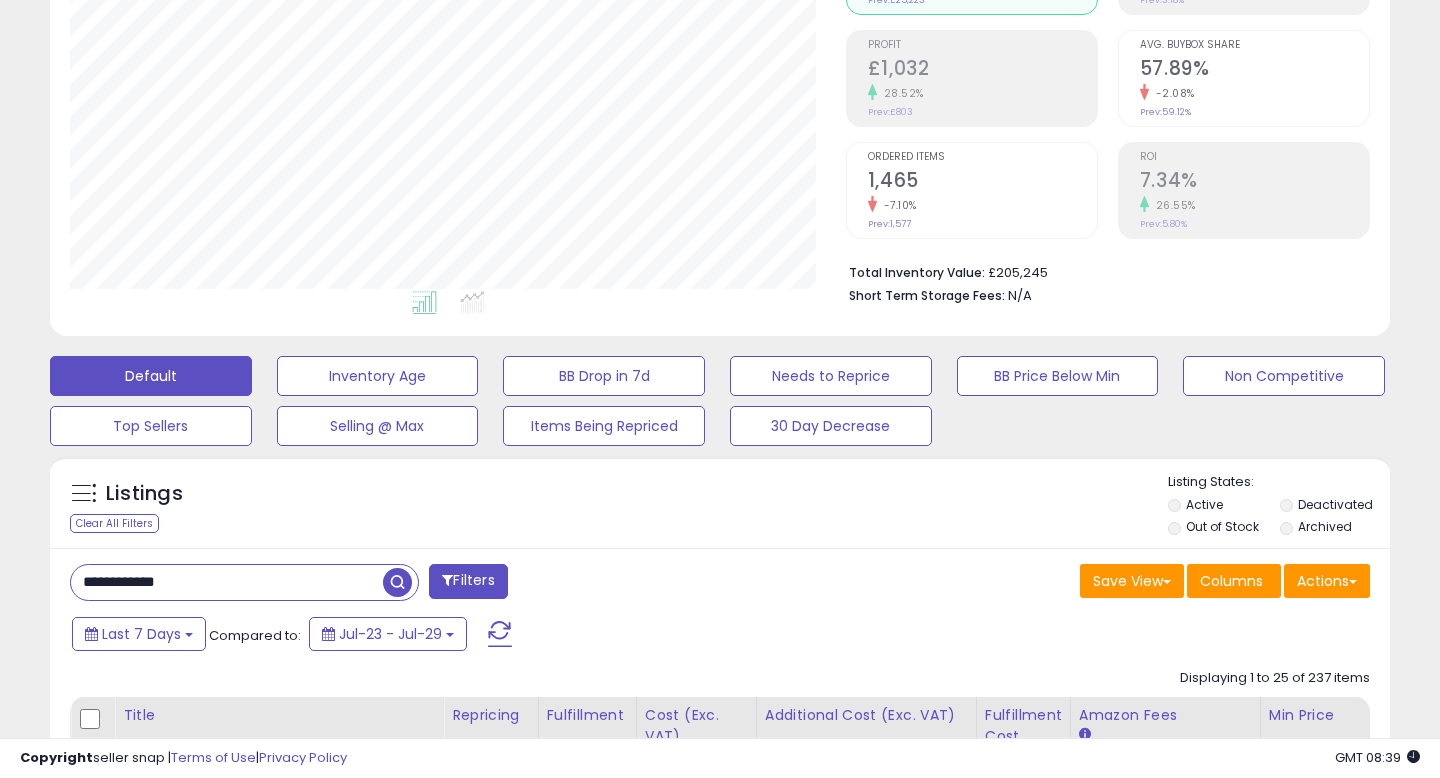drag, startPoint x: 122, startPoint y: 579, endPoint x: 74, endPoint y: 579, distance: 48 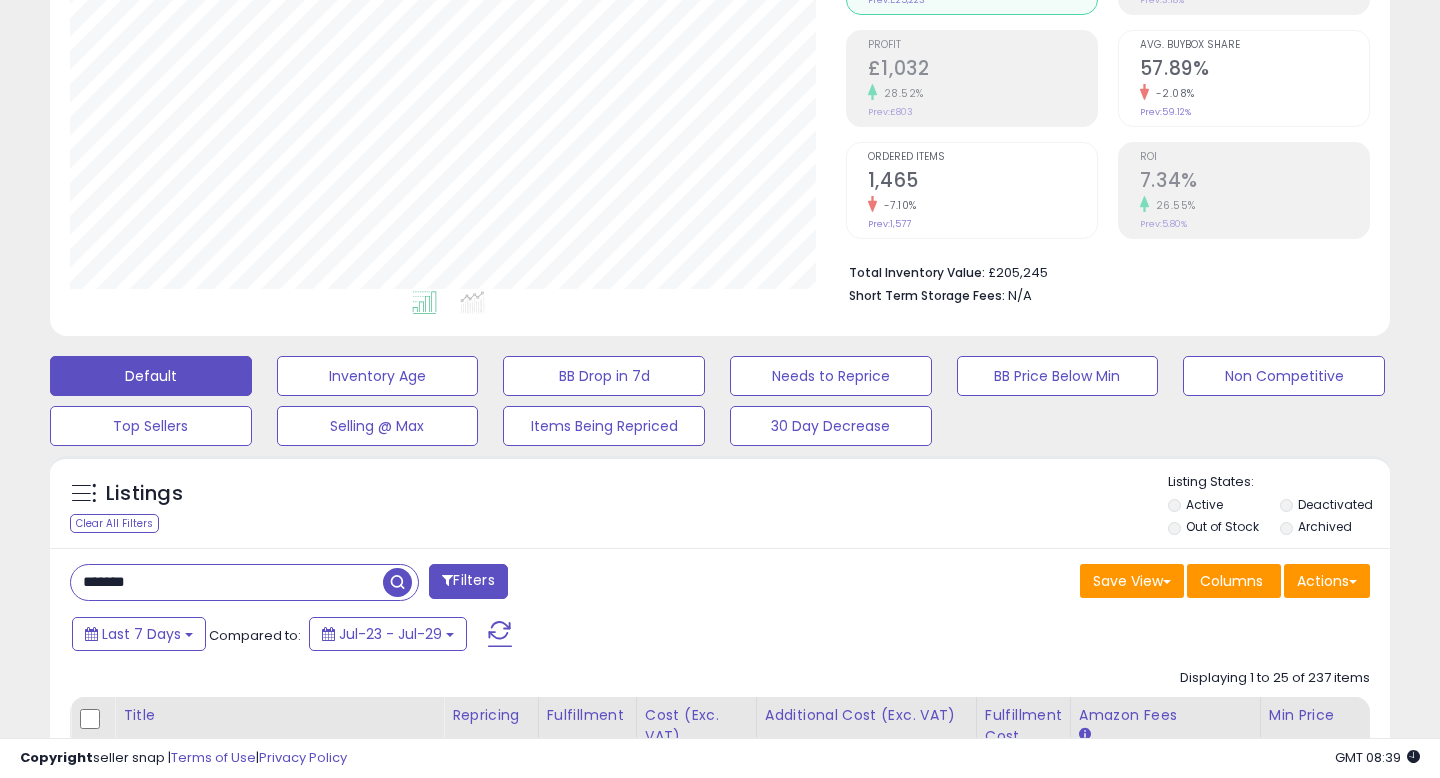 type on "*******" 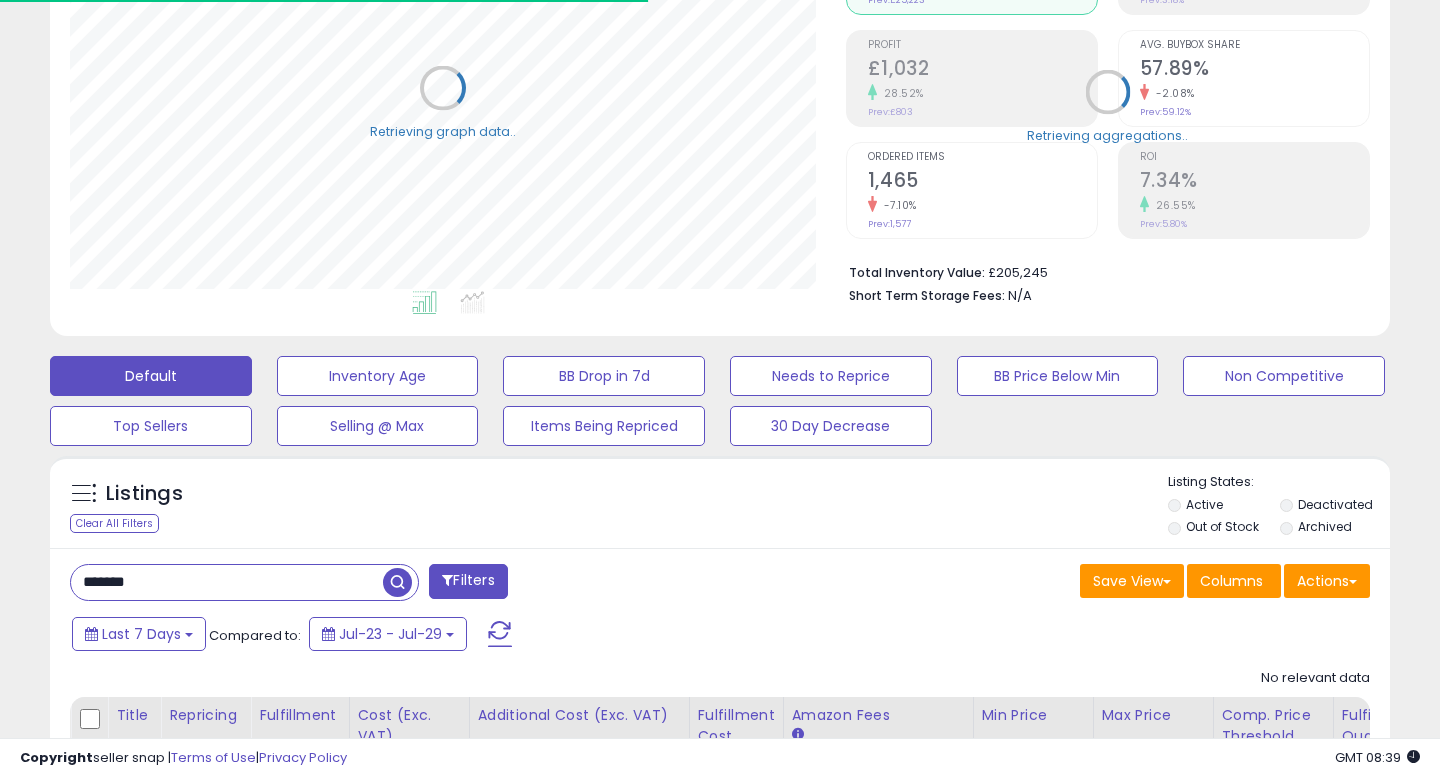 scroll, scrollTop: 427, scrollLeft: 0, axis: vertical 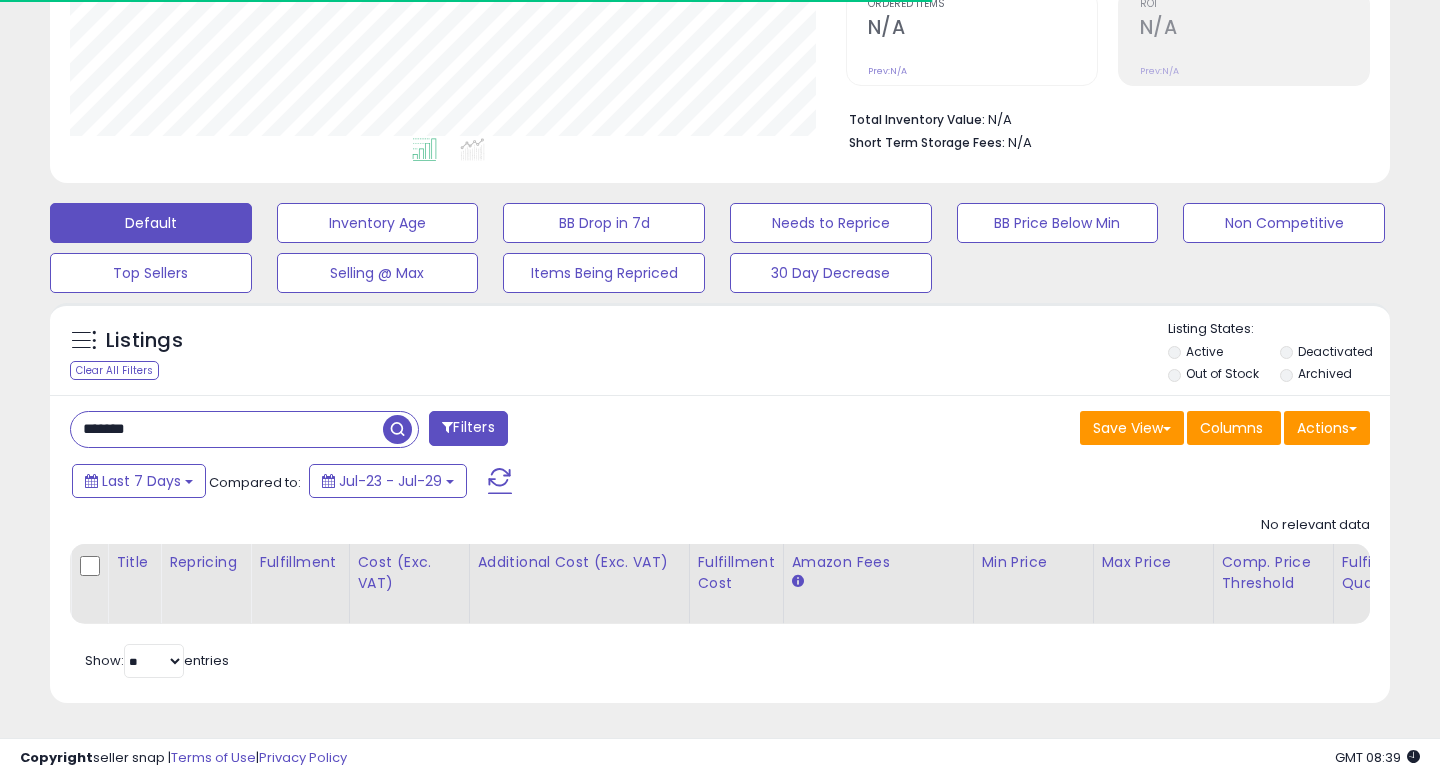 click on "Deactivated" at bounding box center [1335, 351] 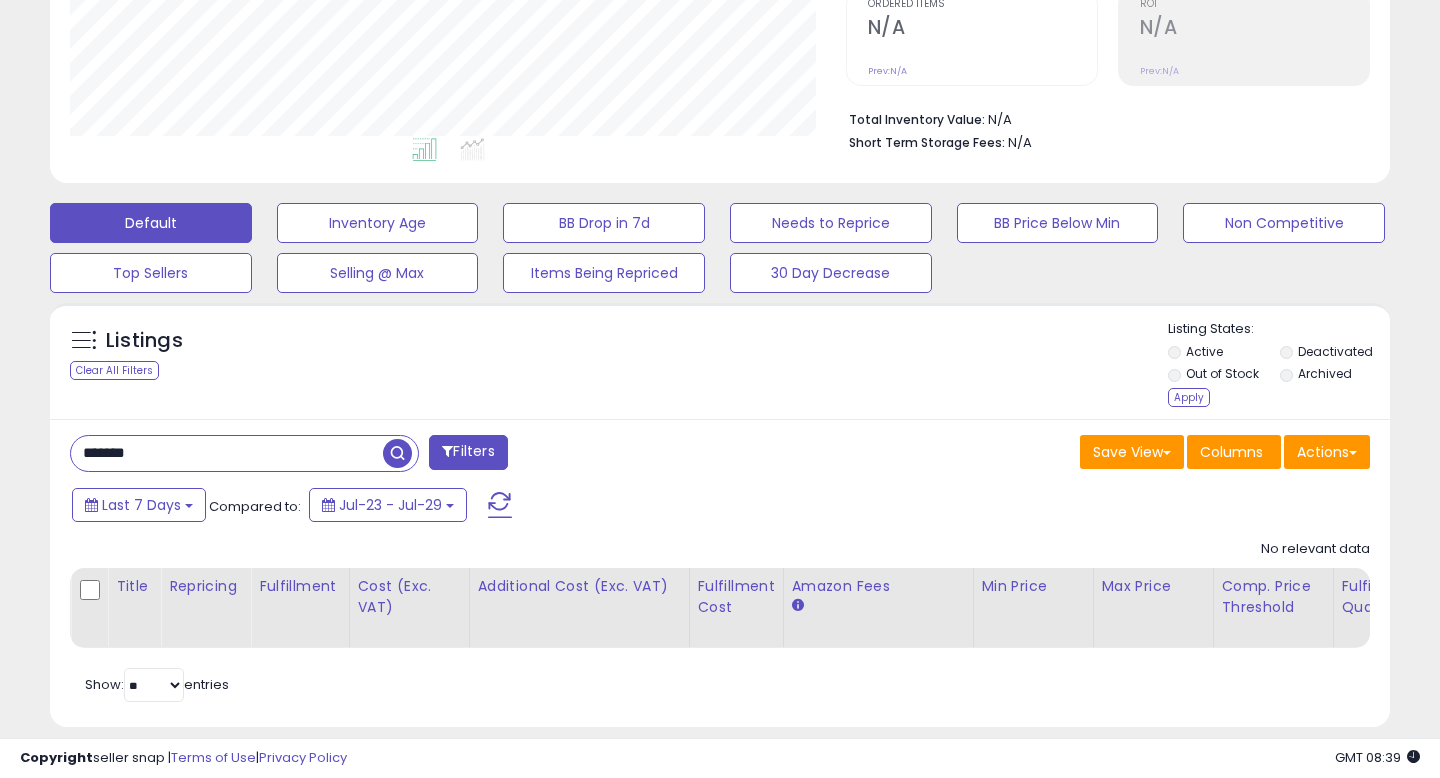 scroll, scrollTop: 999590, scrollLeft: 999224, axis: both 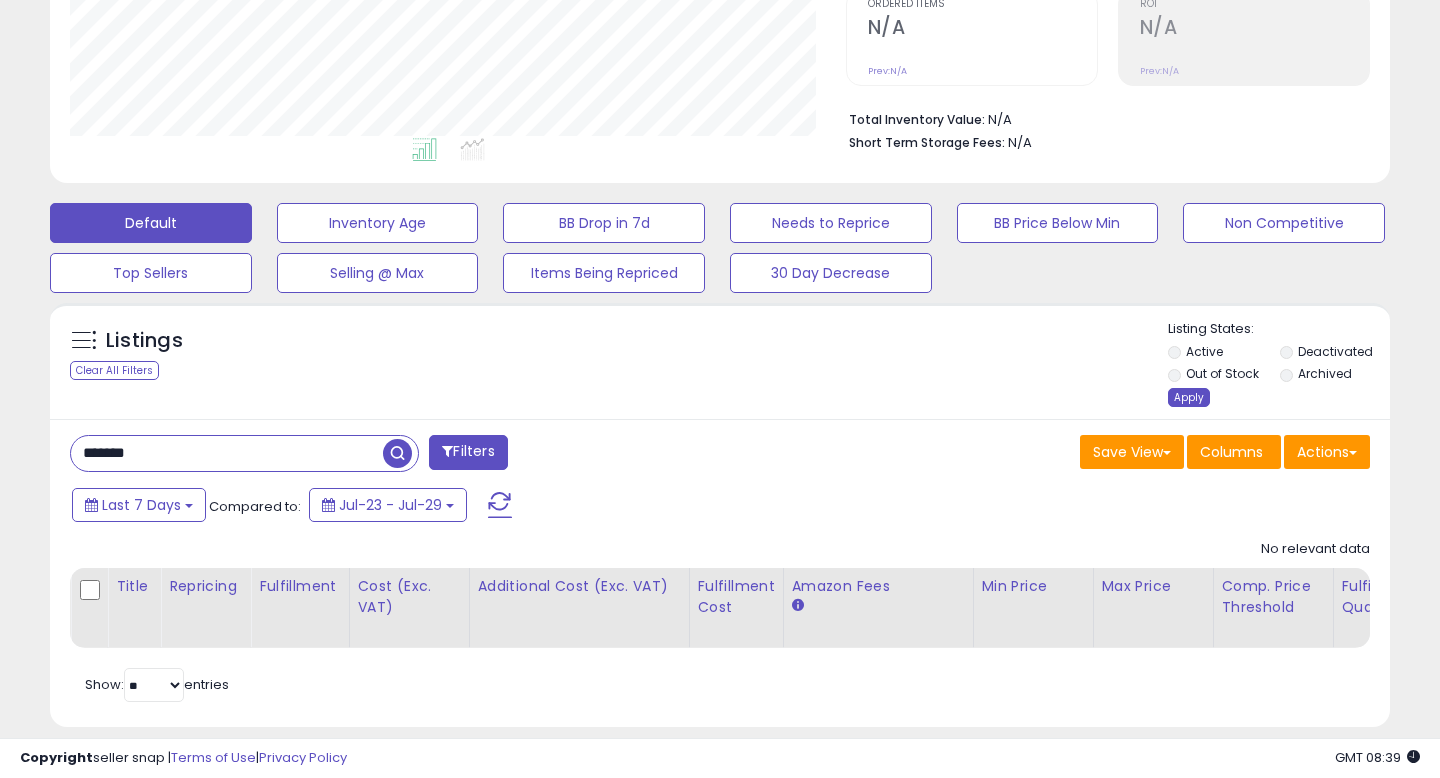 click on "Apply" at bounding box center [1189, 397] 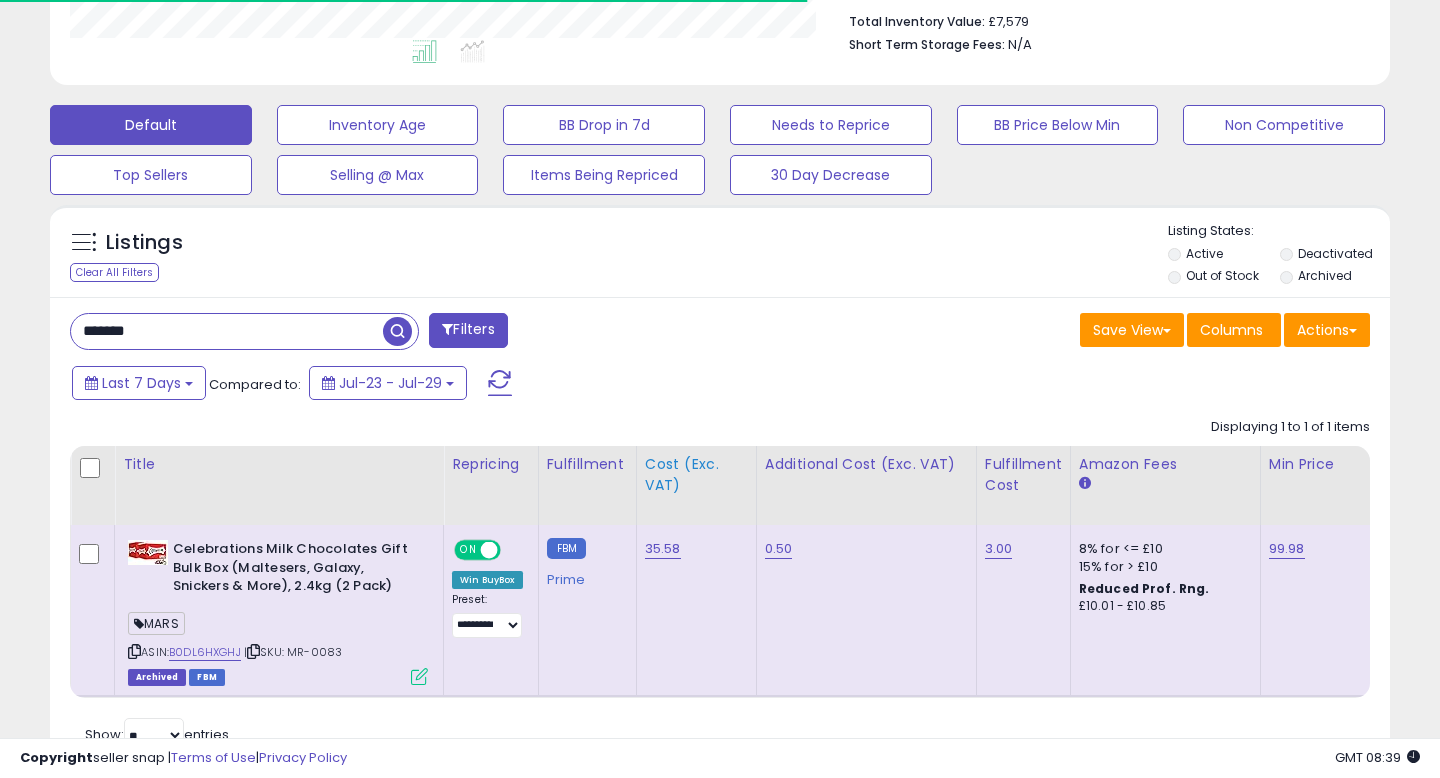 scroll, scrollTop: 600, scrollLeft: 0, axis: vertical 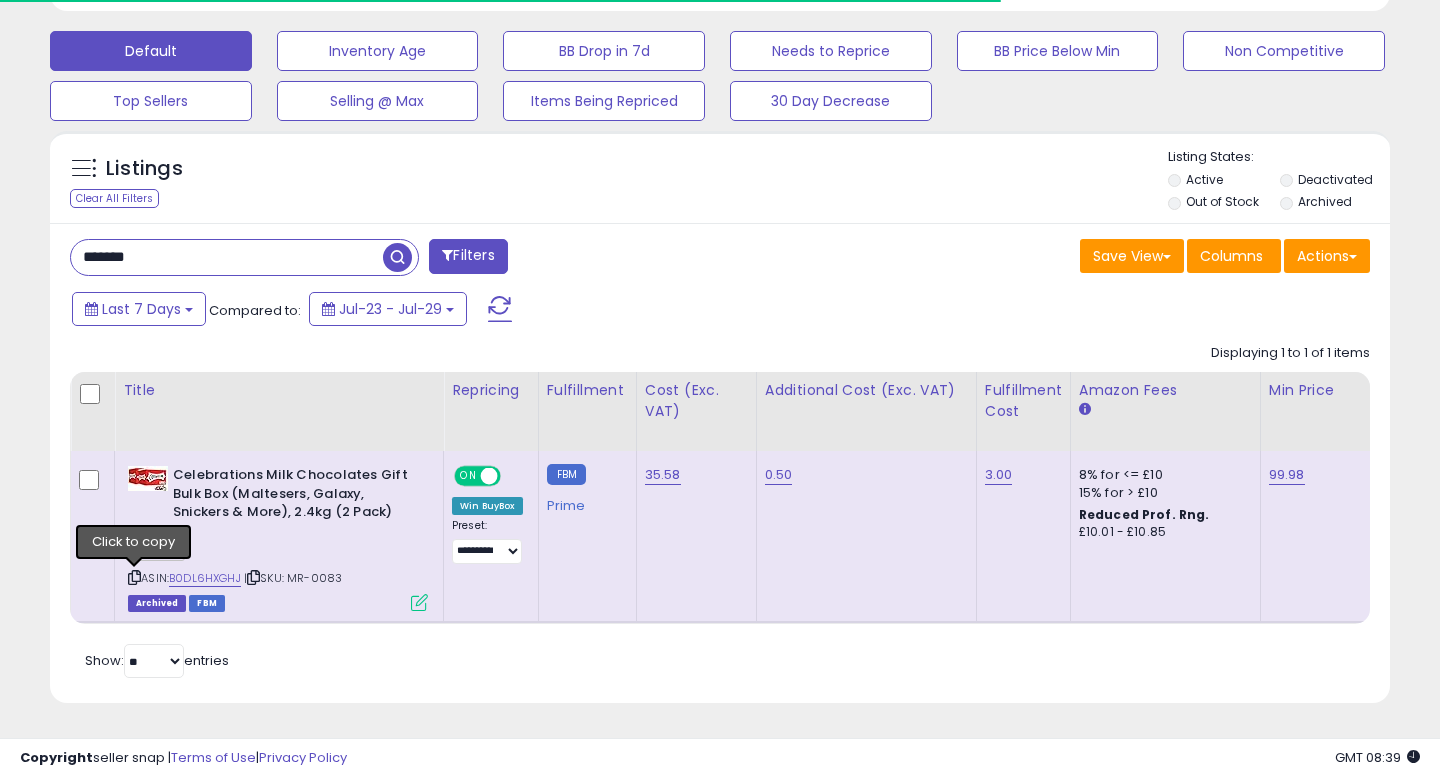 click at bounding box center [134, 577] 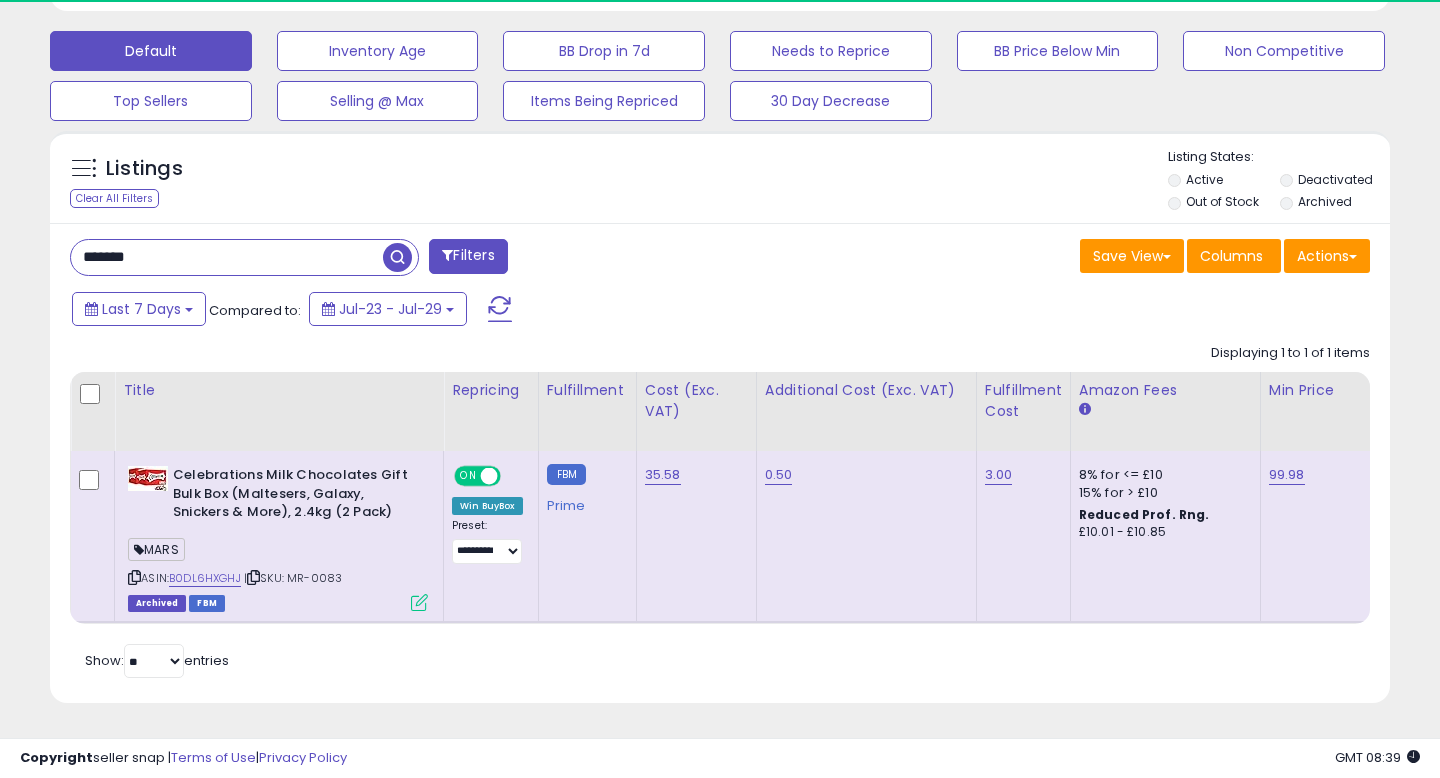 scroll, scrollTop: 999590, scrollLeft: 999224, axis: both 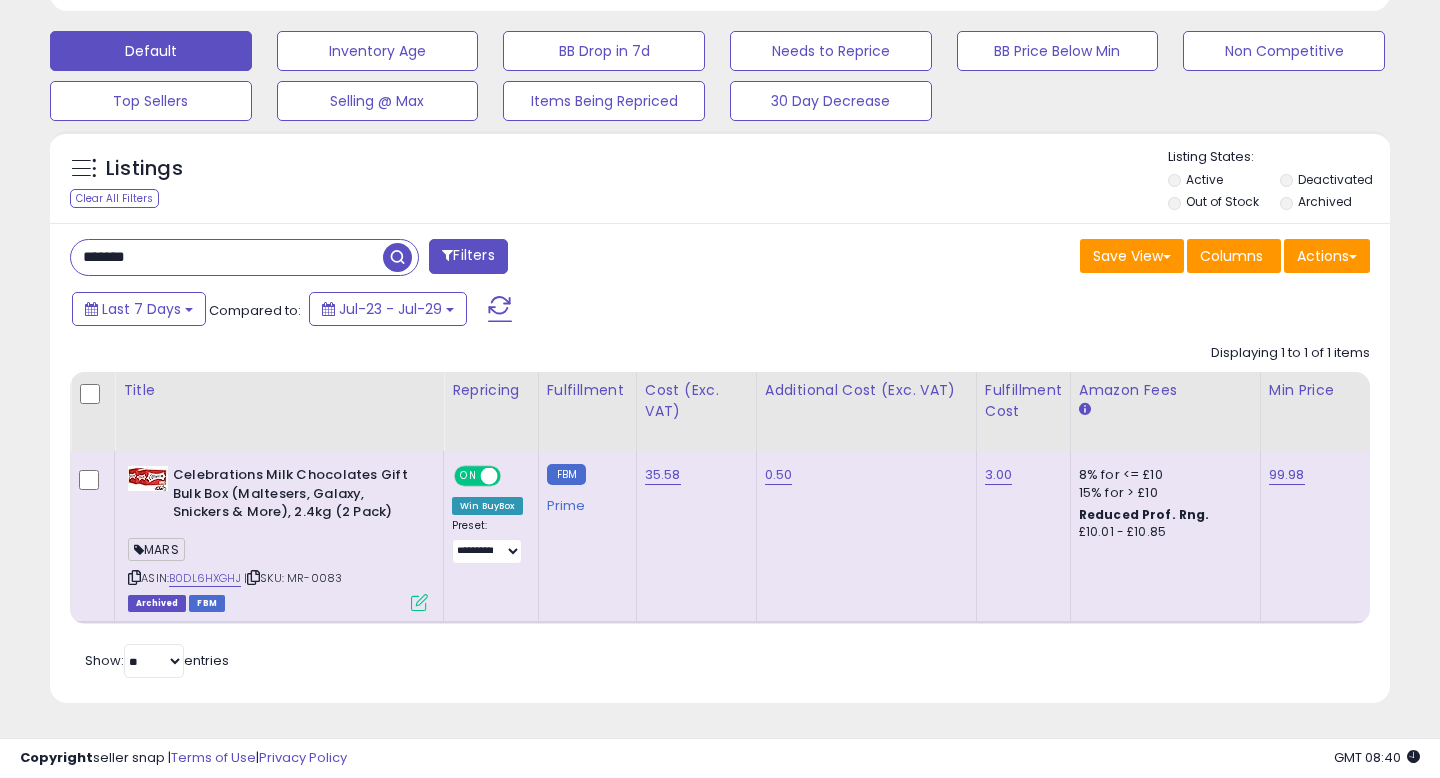click at bounding box center [134, 577] 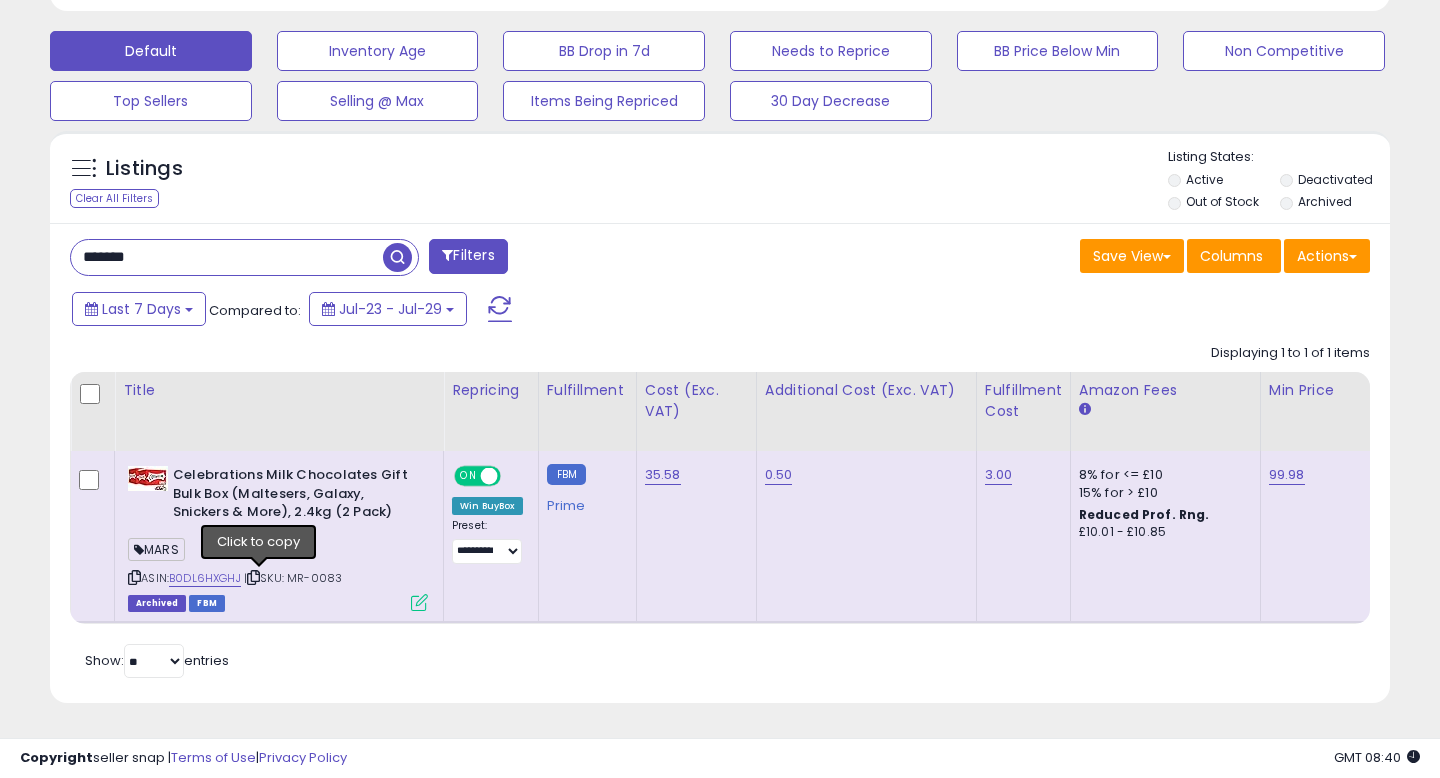 click at bounding box center [253, 577] 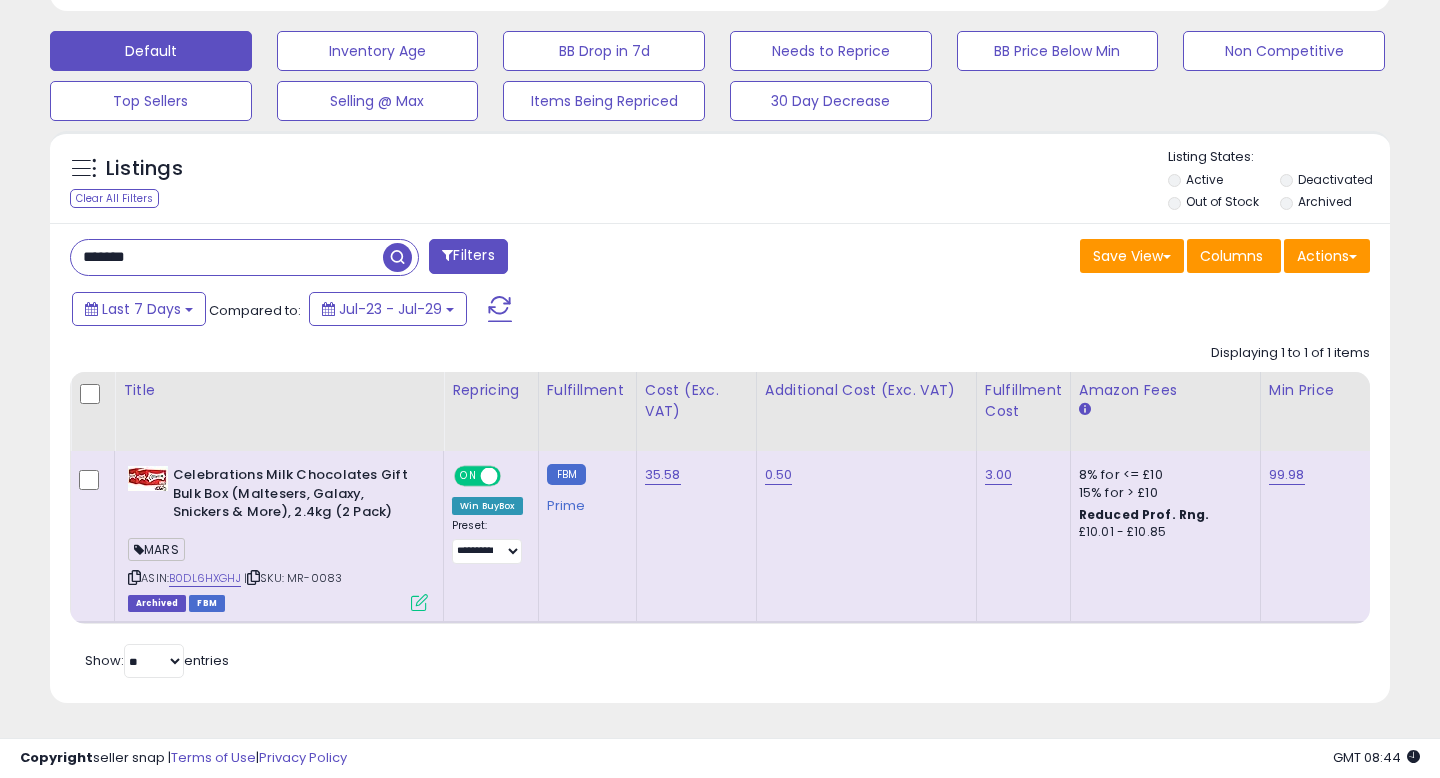 scroll, scrollTop: 0, scrollLeft: 159, axis: horizontal 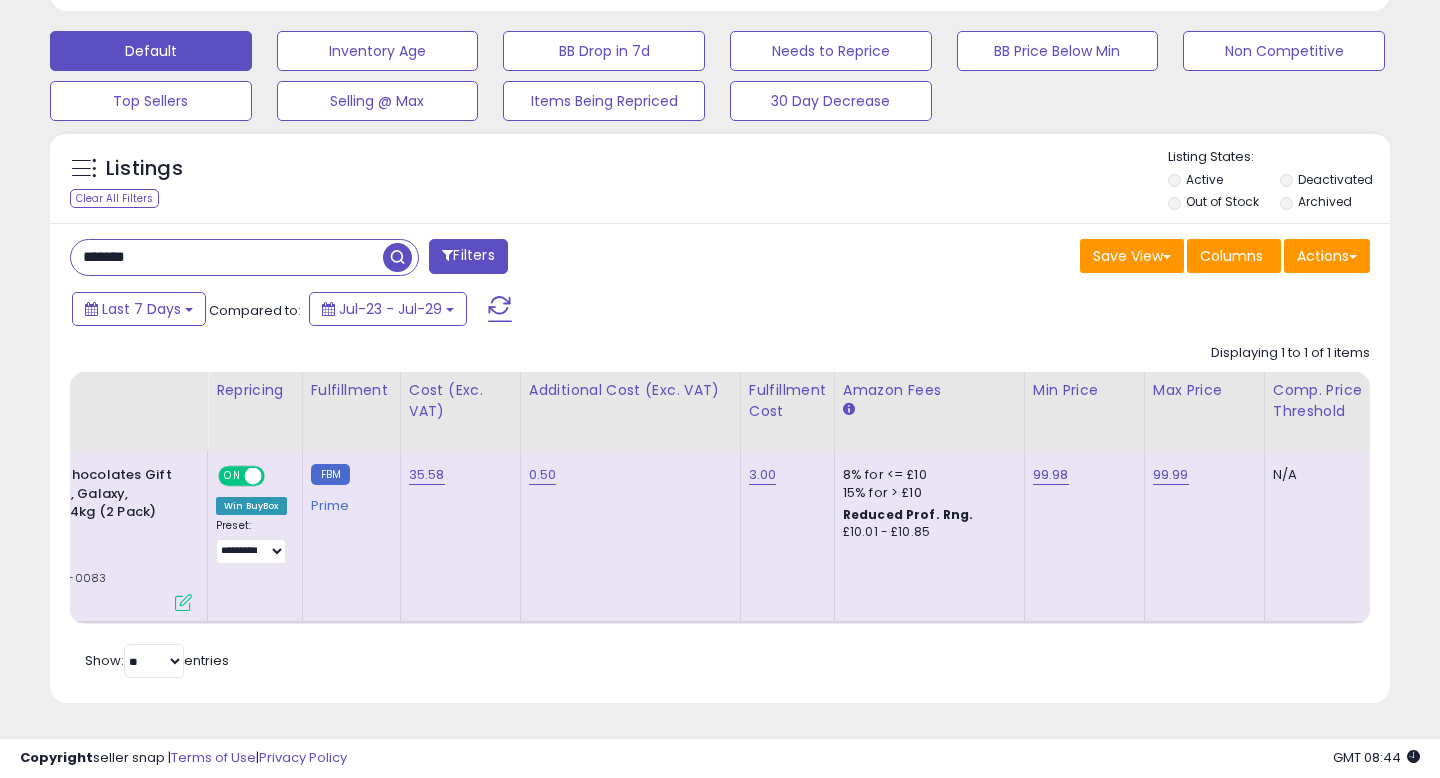 click at bounding box center [183, 602] 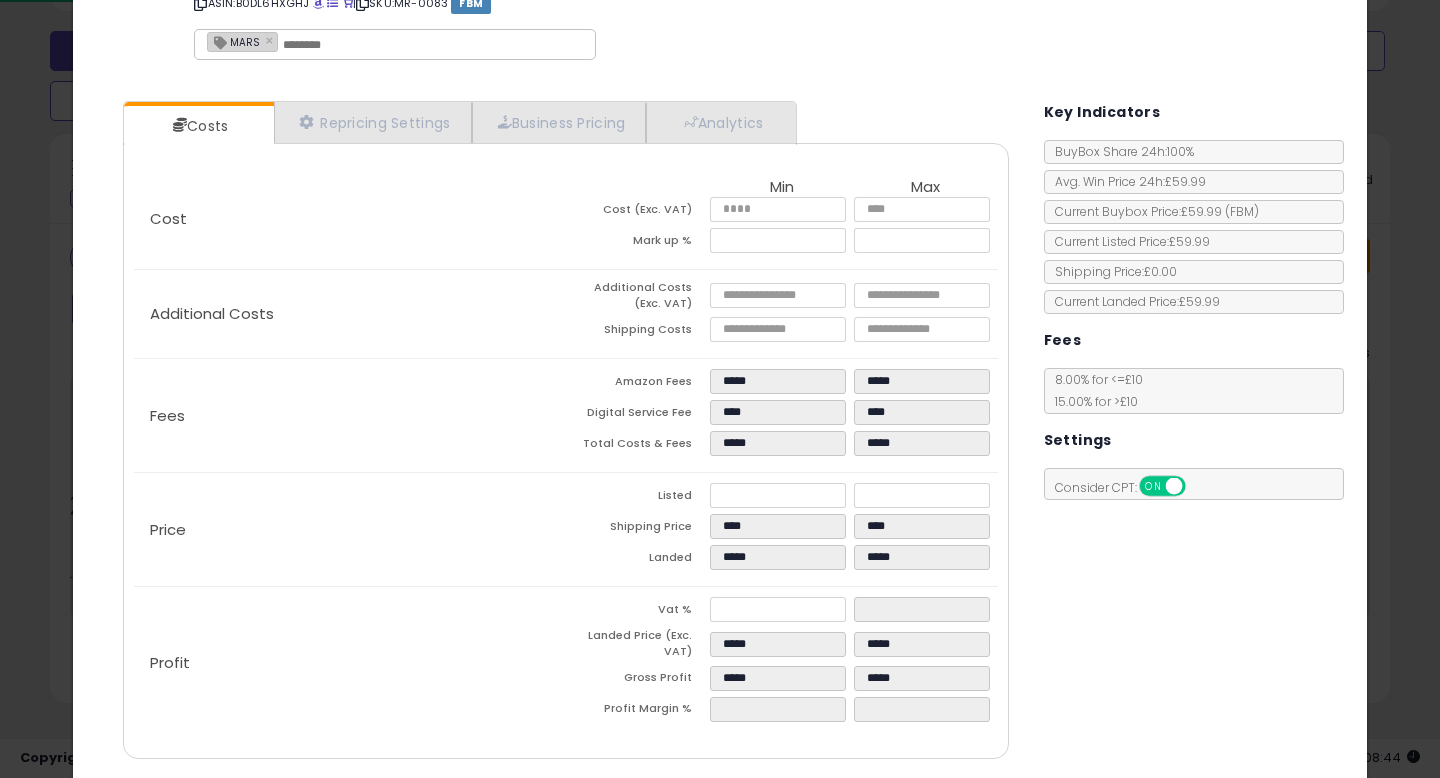 scroll, scrollTop: 94, scrollLeft: 0, axis: vertical 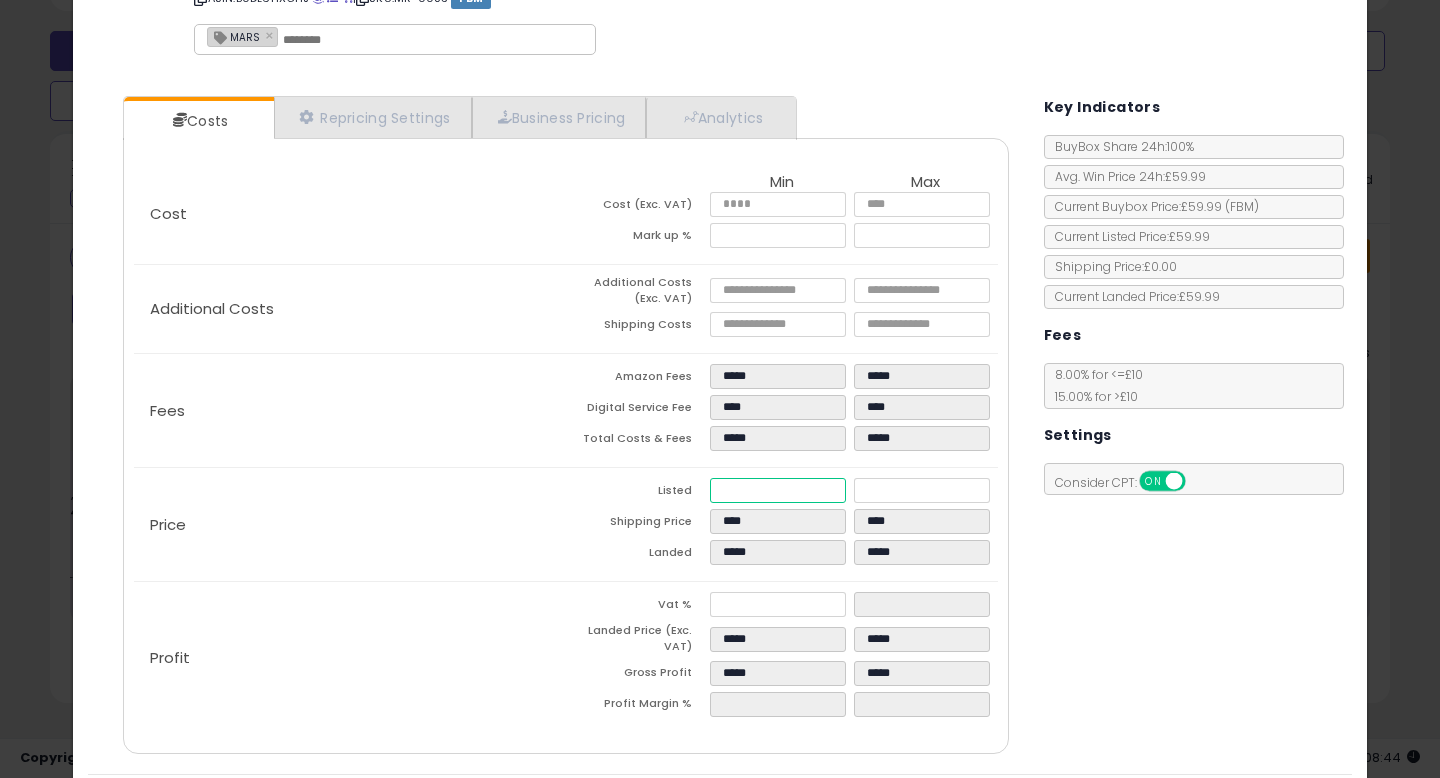 click on "*****" at bounding box center [778, 490] 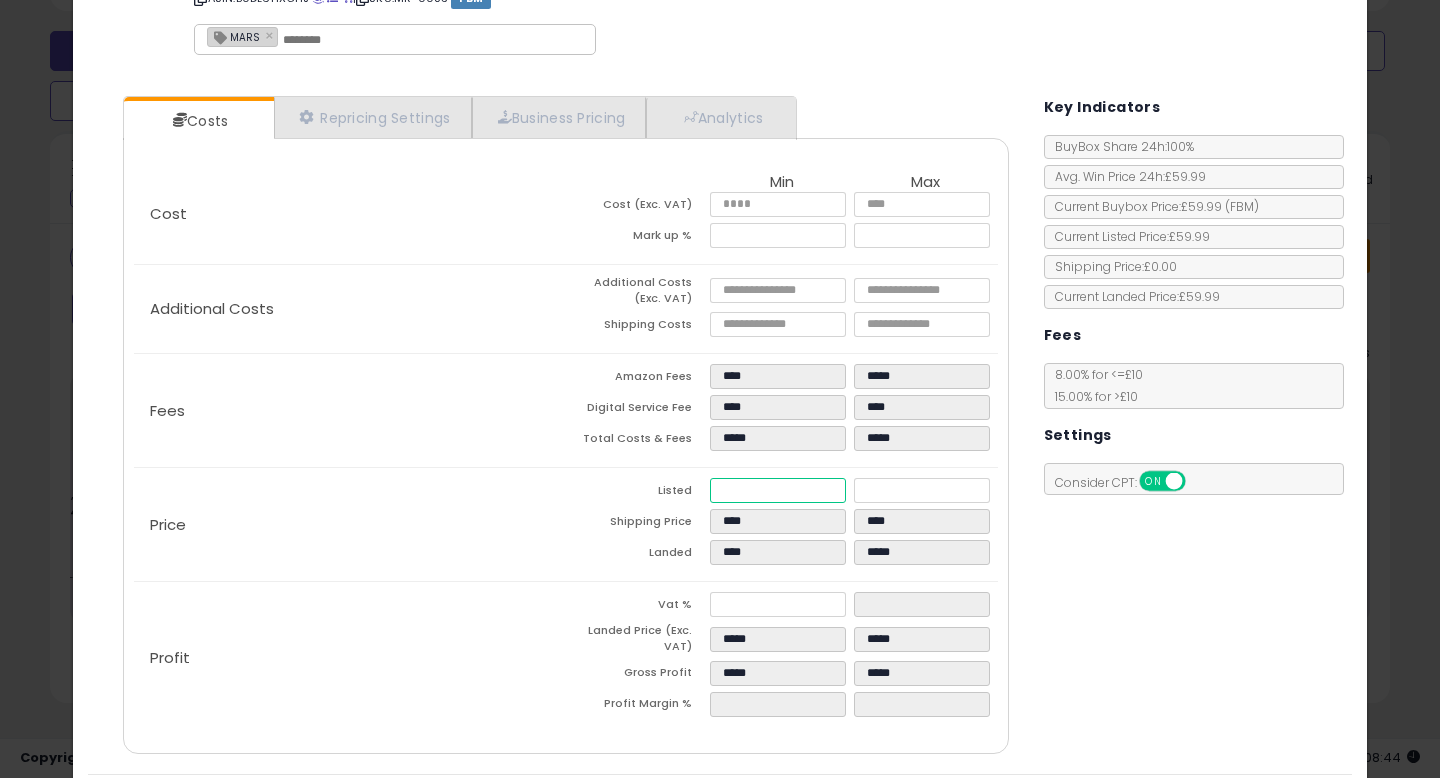 type on "*****" 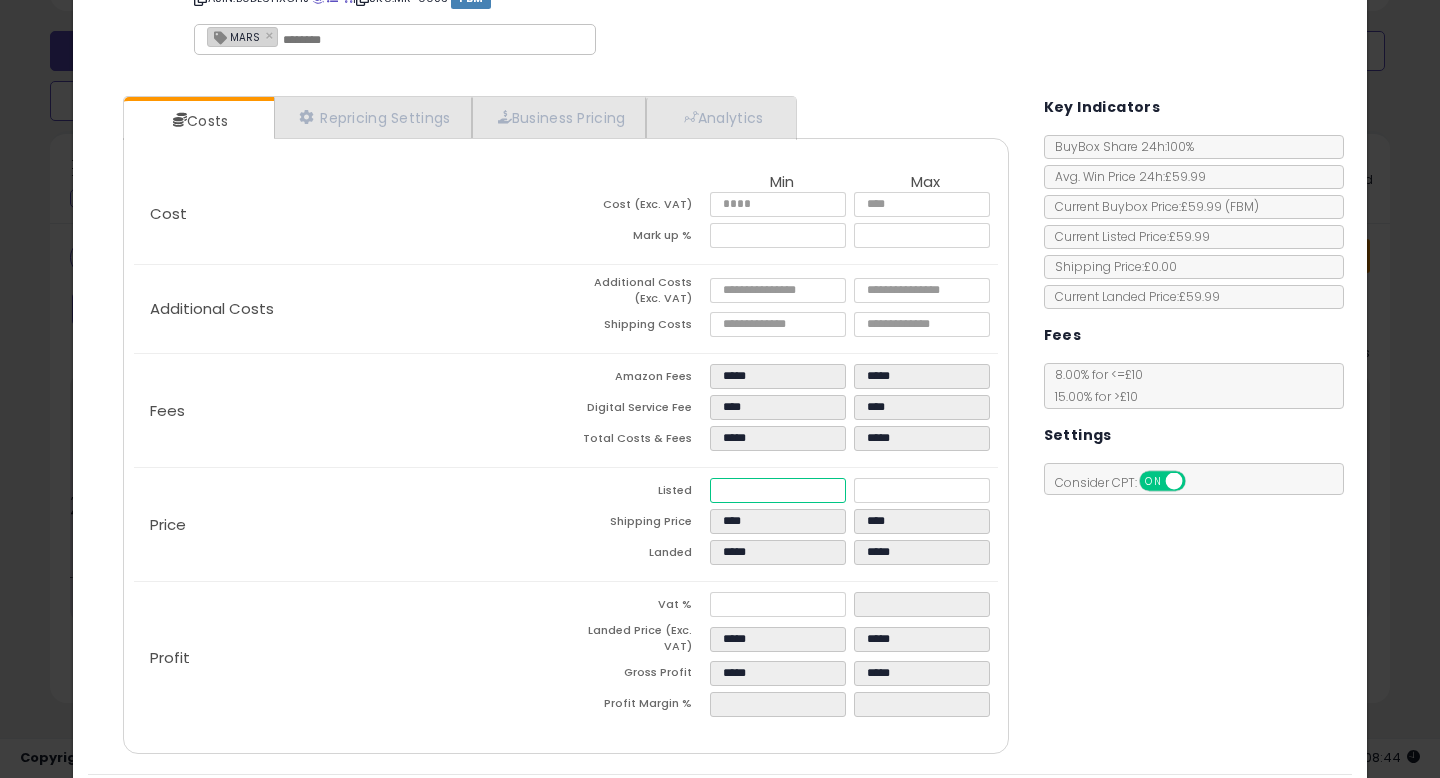 type on "*****" 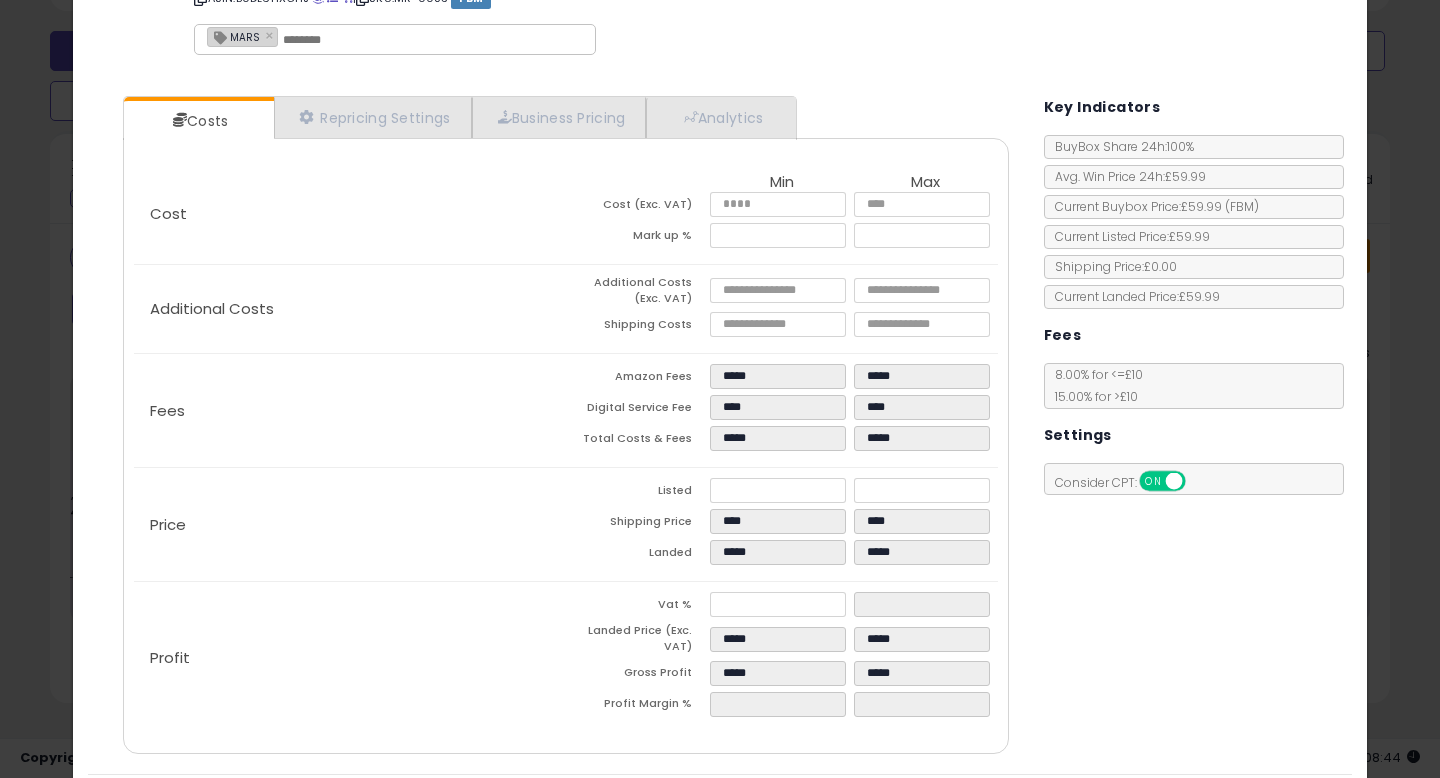 type on "*****" 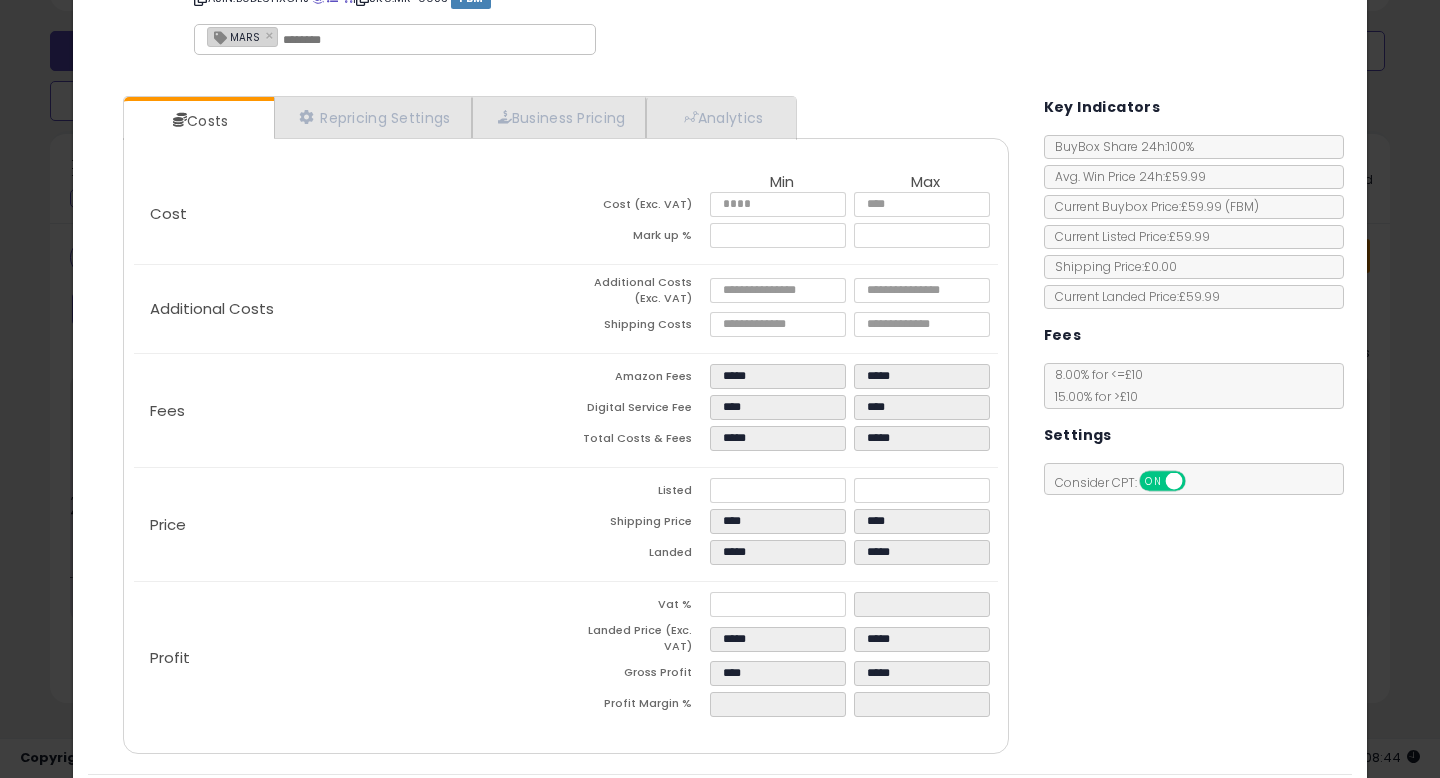 click on "Listed" at bounding box center [638, 493] 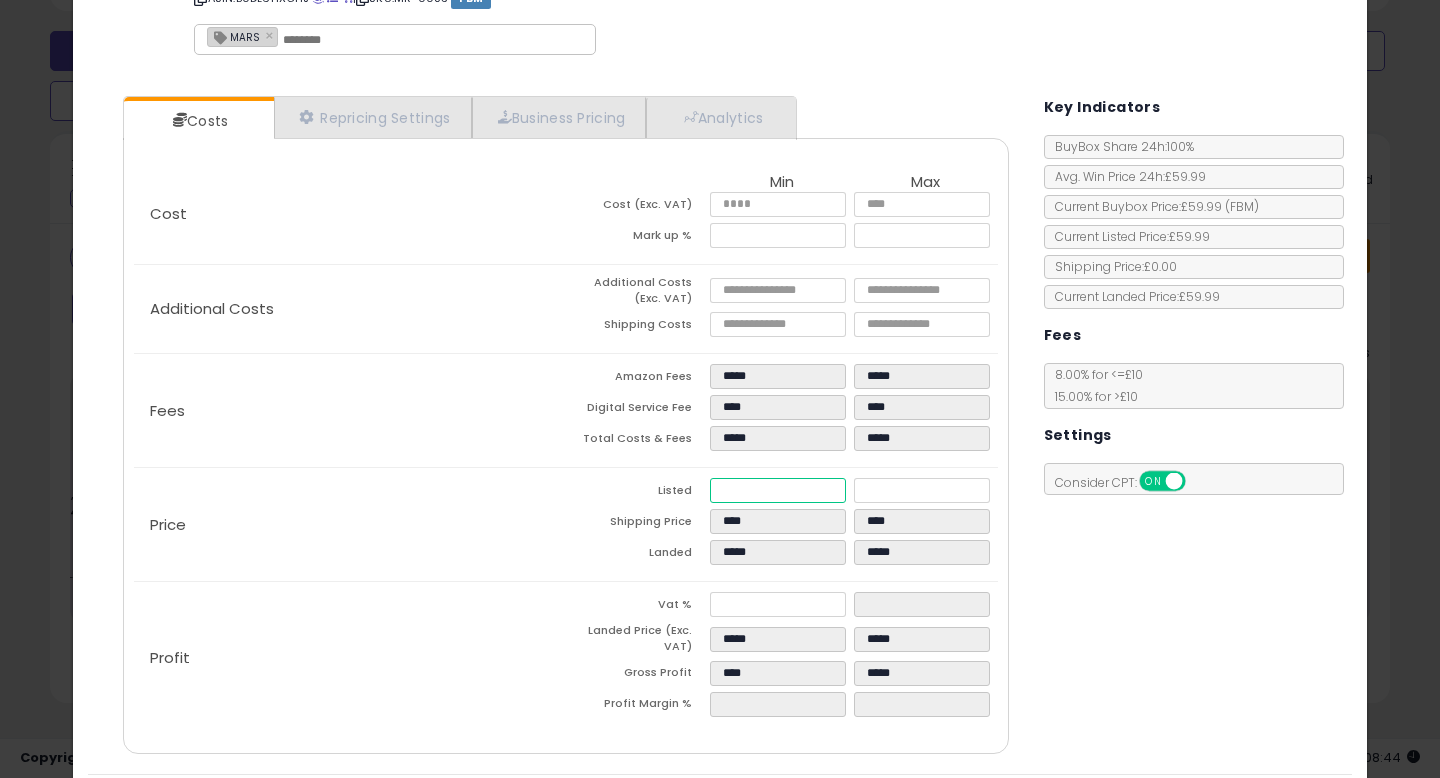 click on "*****" at bounding box center (778, 490) 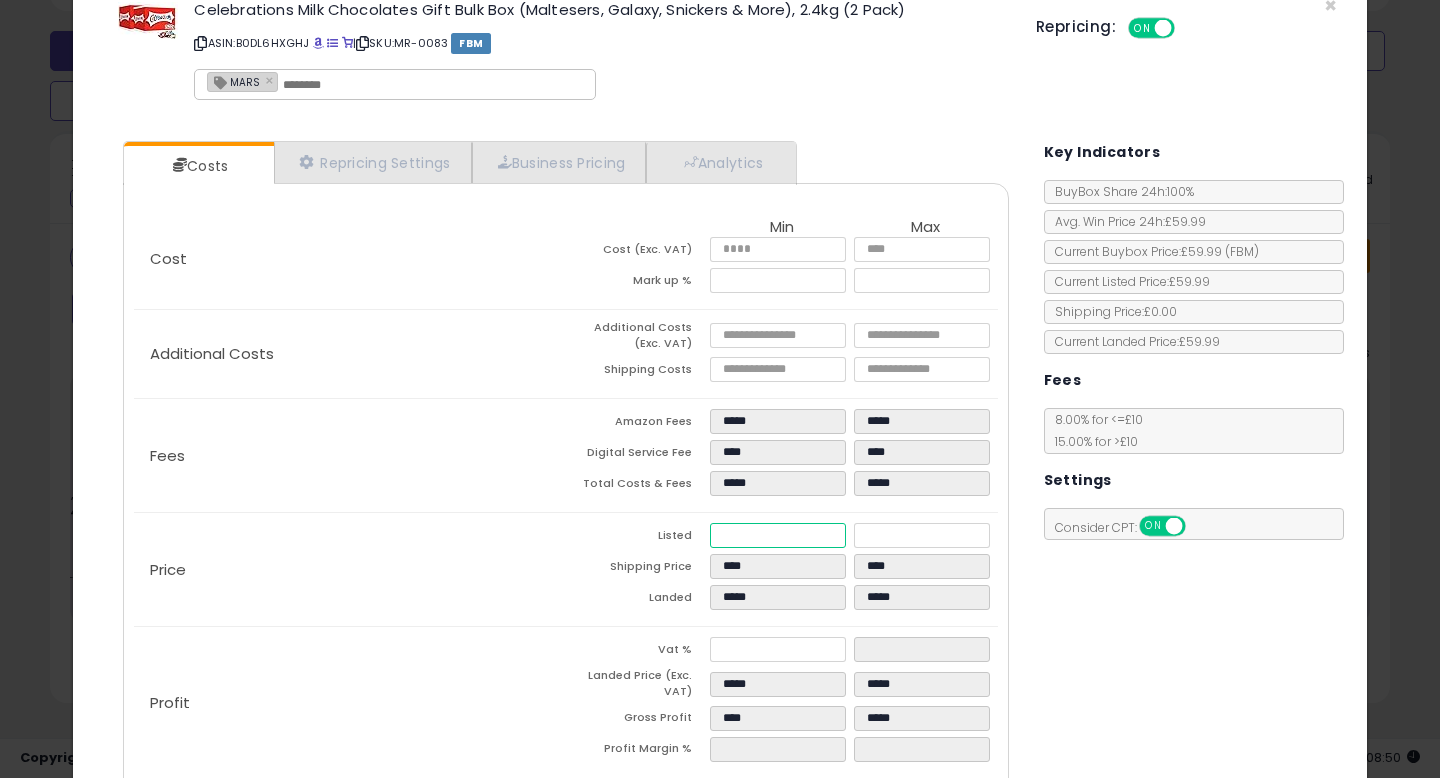 scroll, scrollTop: 0, scrollLeft: 0, axis: both 